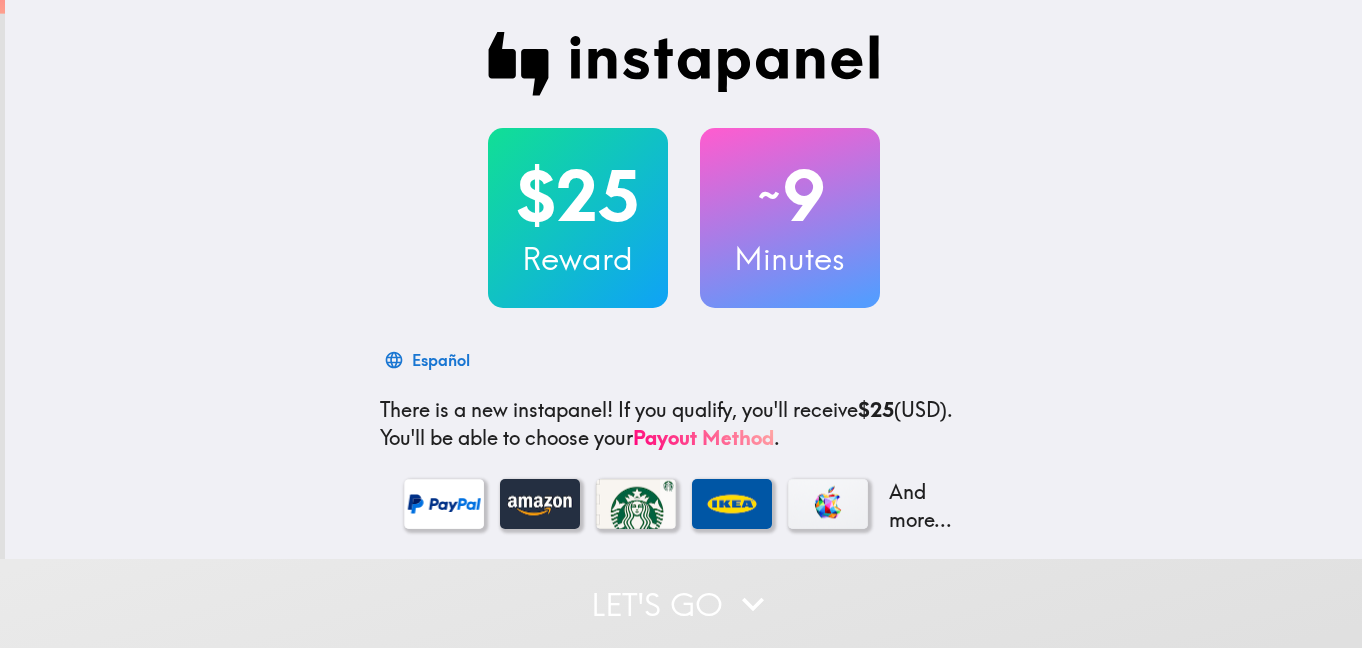 scroll, scrollTop: 0, scrollLeft: 0, axis: both 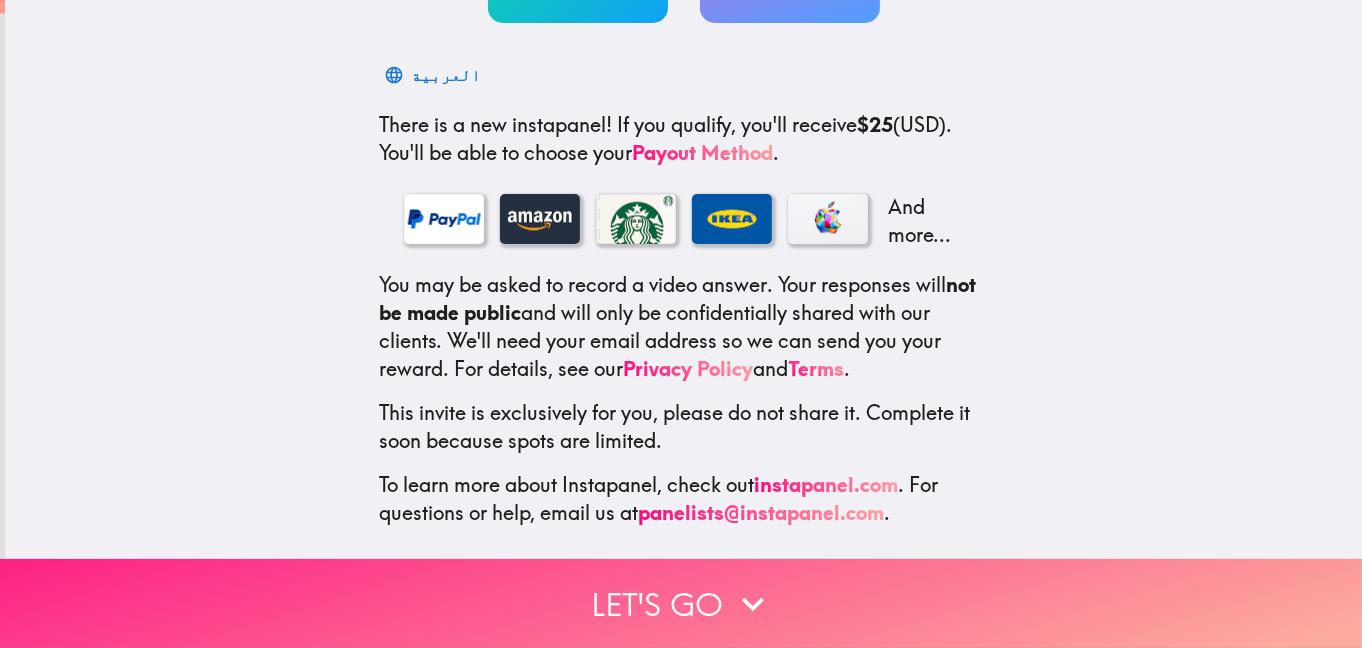 click on "Let's go" at bounding box center [681, 603] 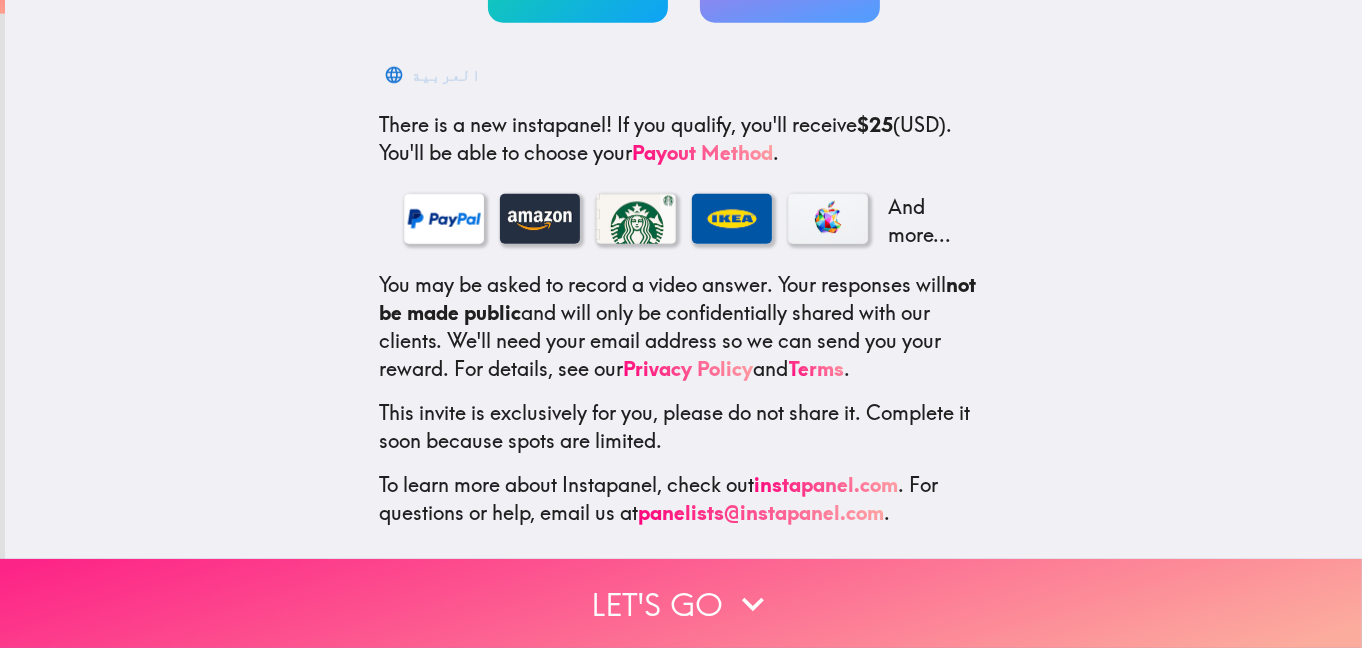 scroll, scrollTop: 0, scrollLeft: 0, axis: both 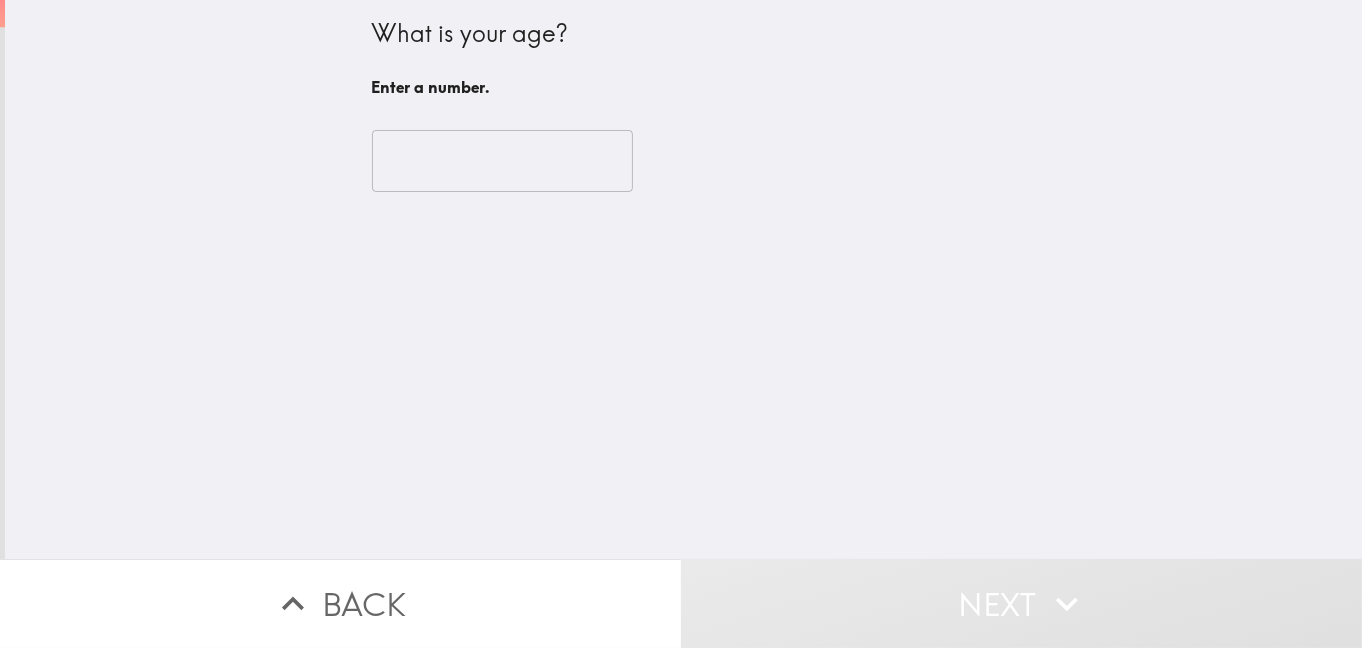 click at bounding box center (502, 161) 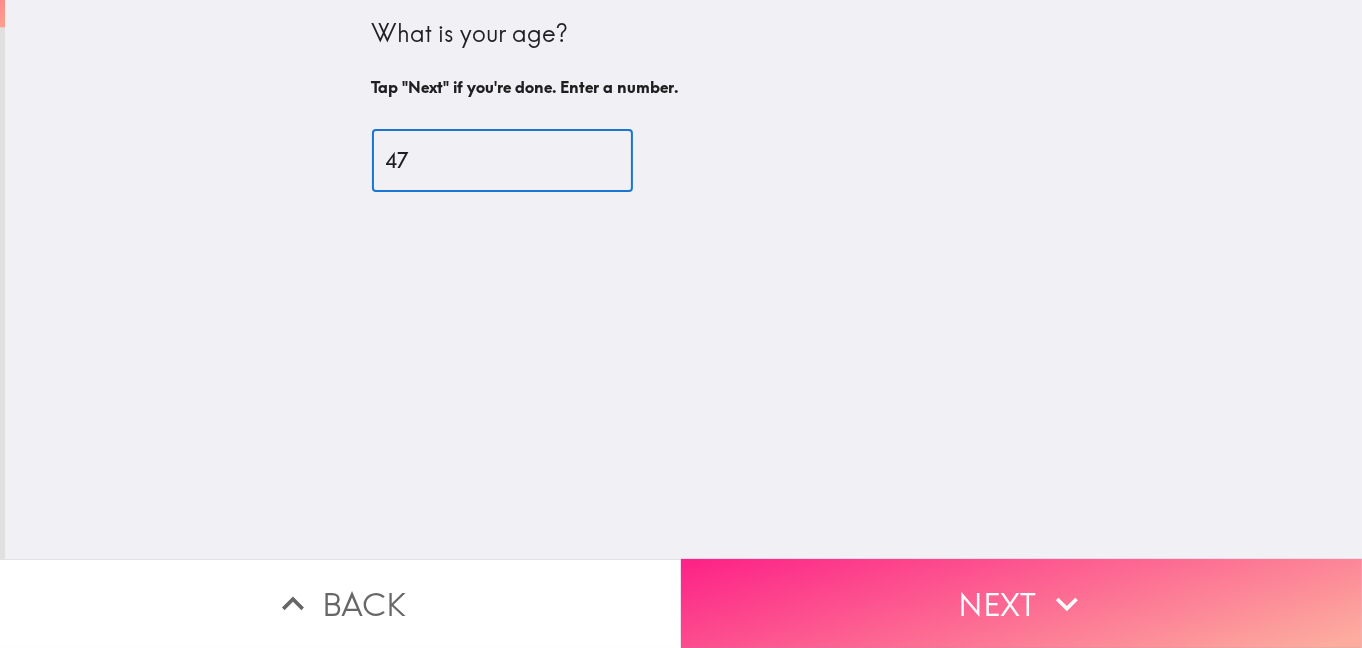 type on "47" 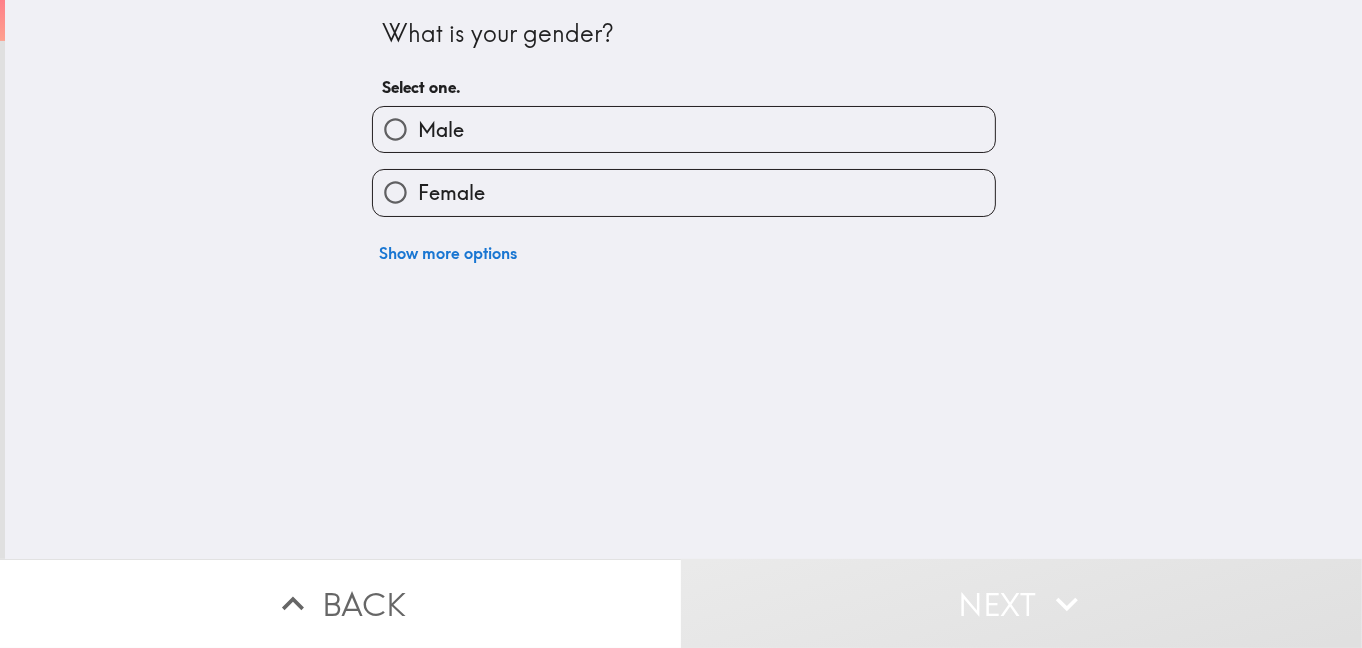 click on "Female" at bounding box center (684, 192) 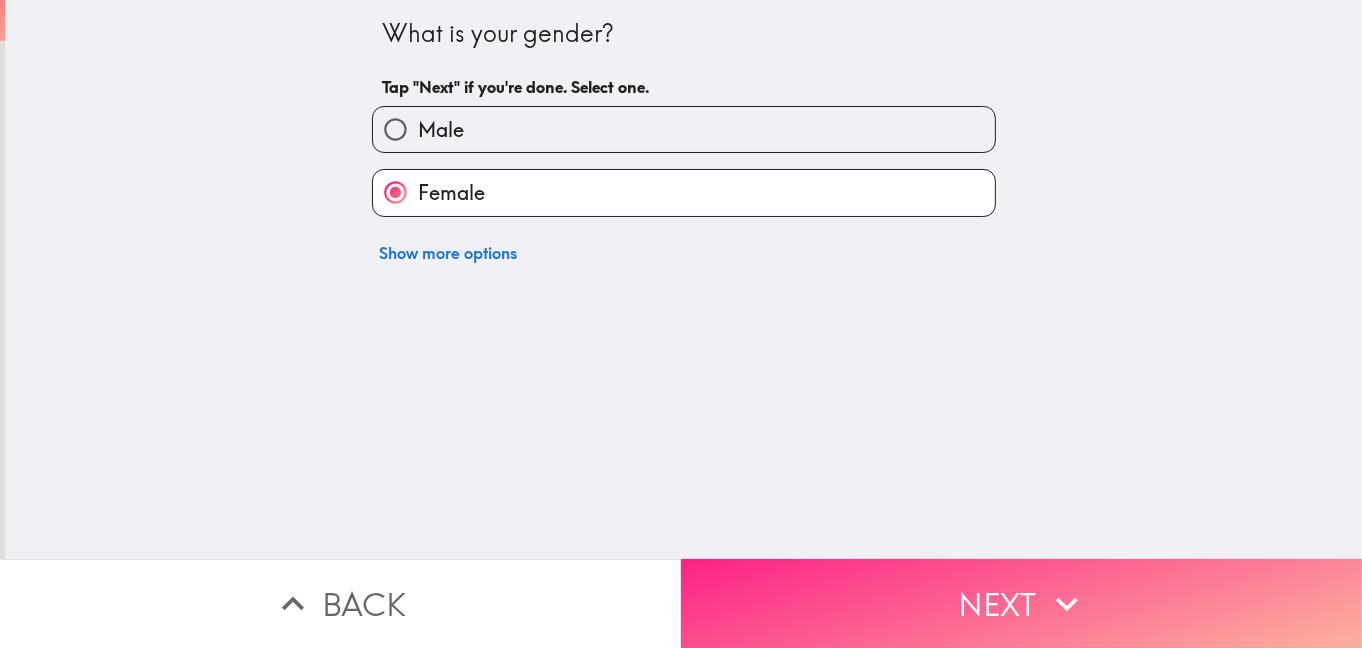 click on "Next" at bounding box center (1021, 603) 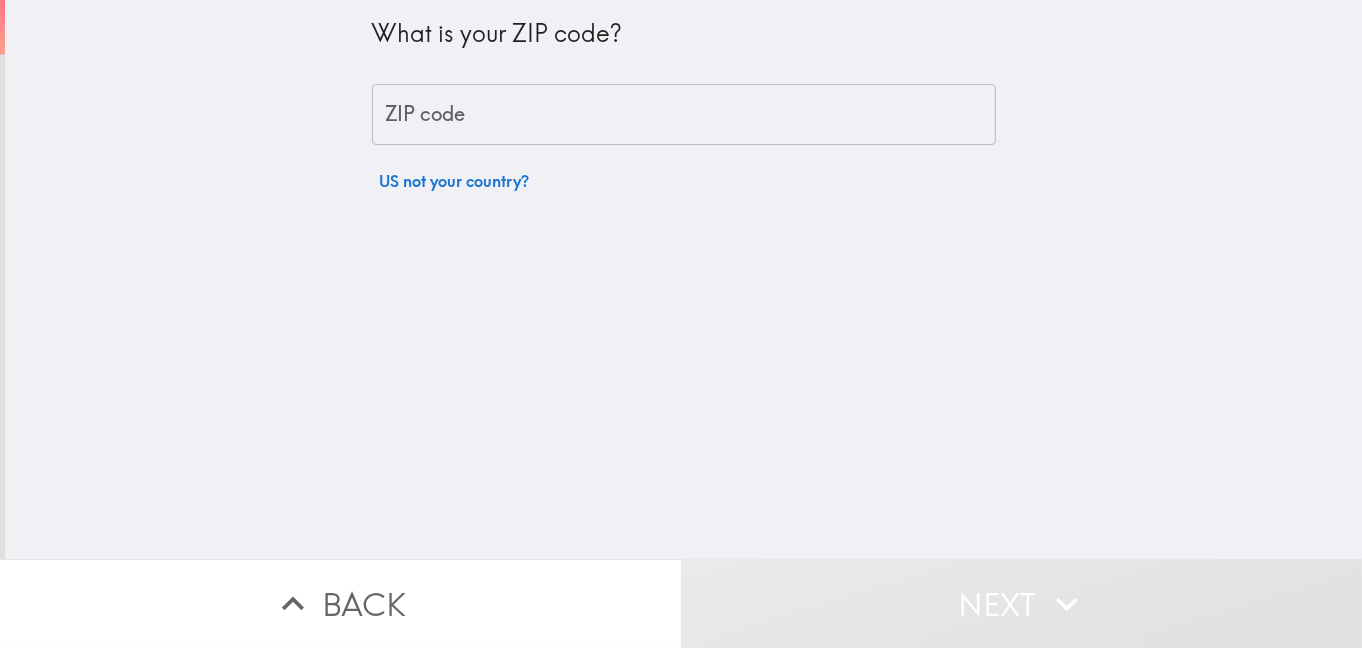 click on "ZIP code" at bounding box center [684, 115] 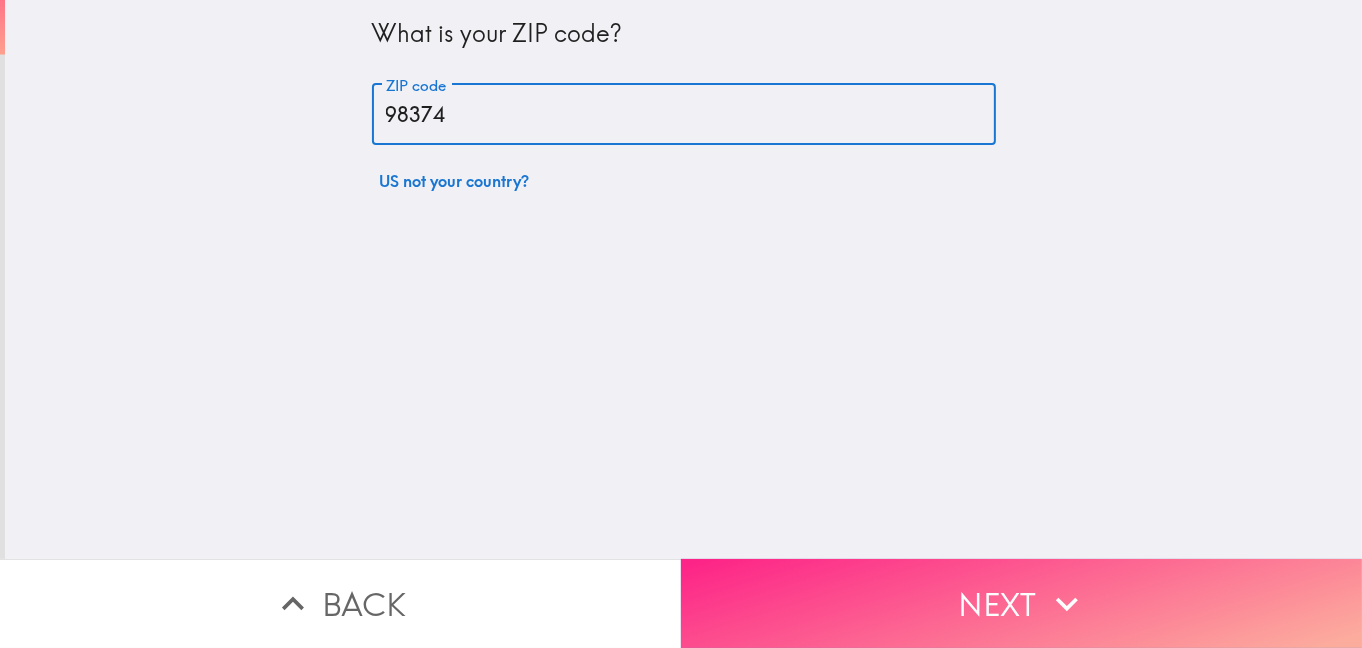 type on "98374" 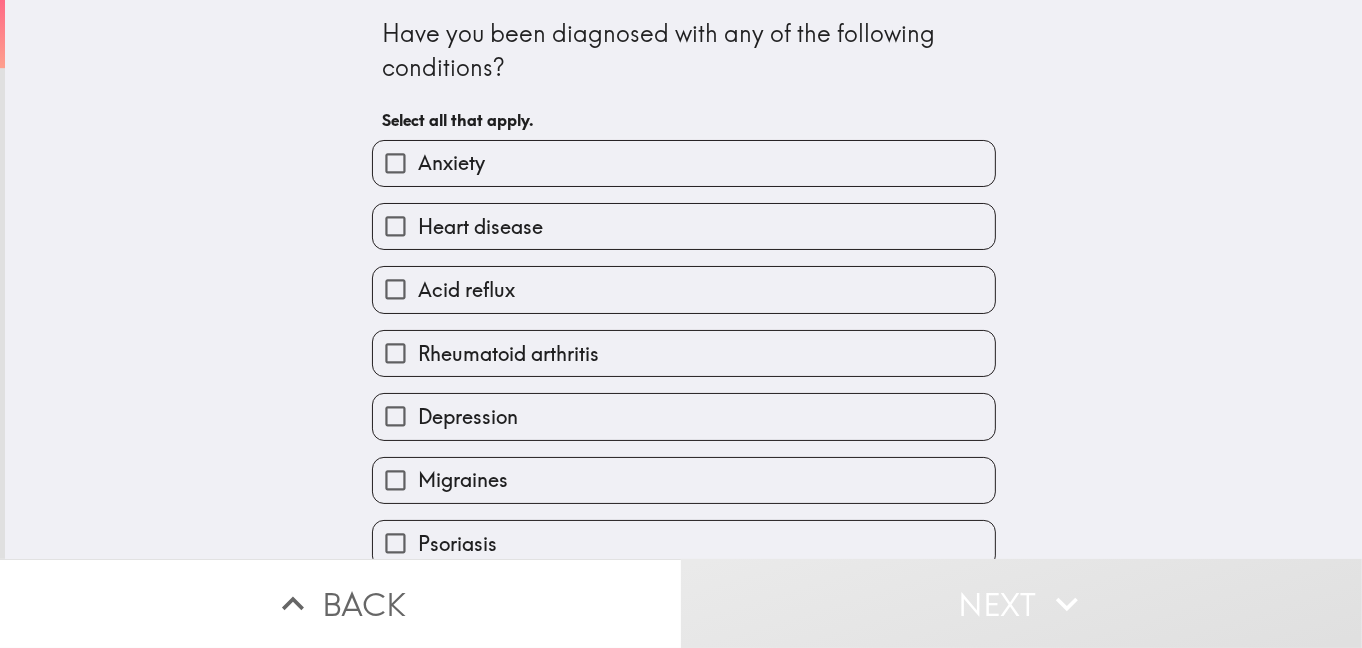 click on "Anxiety" at bounding box center (684, 163) 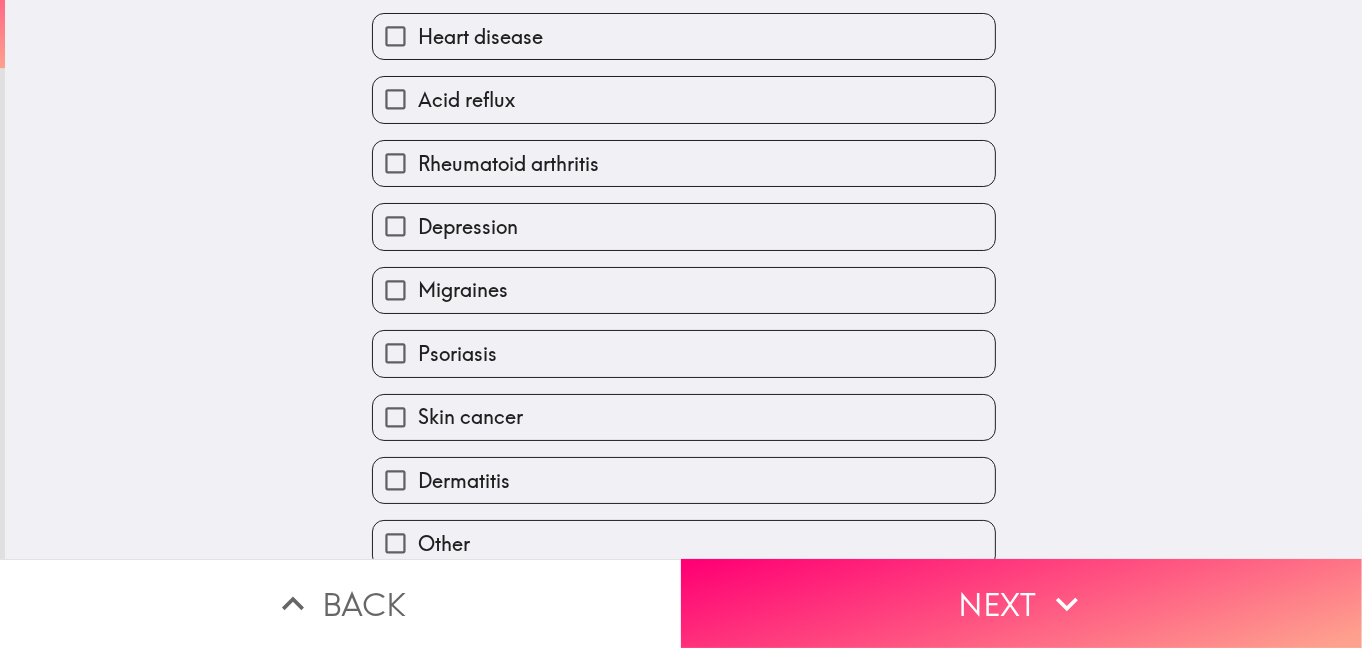 scroll, scrollTop: 200, scrollLeft: 0, axis: vertical 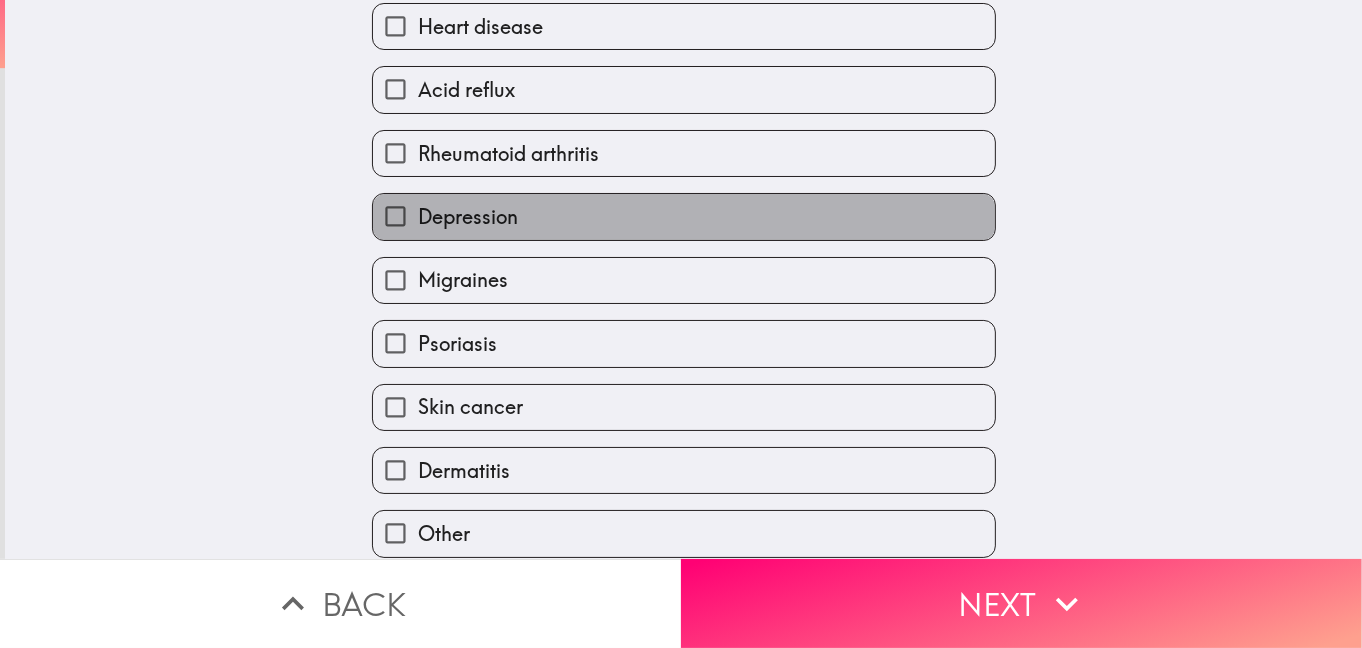 click on "Depression" at bounding box center (684, 216) 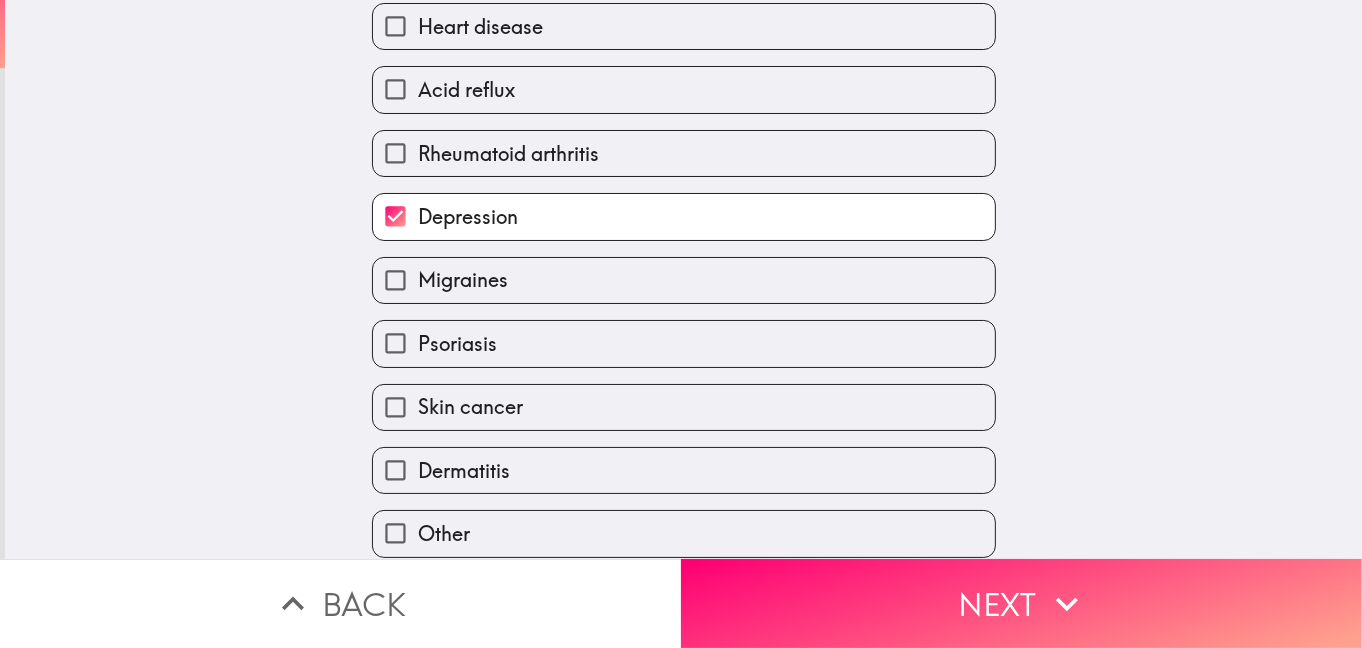 click on "Migraines" at bounding box center (684, 280) 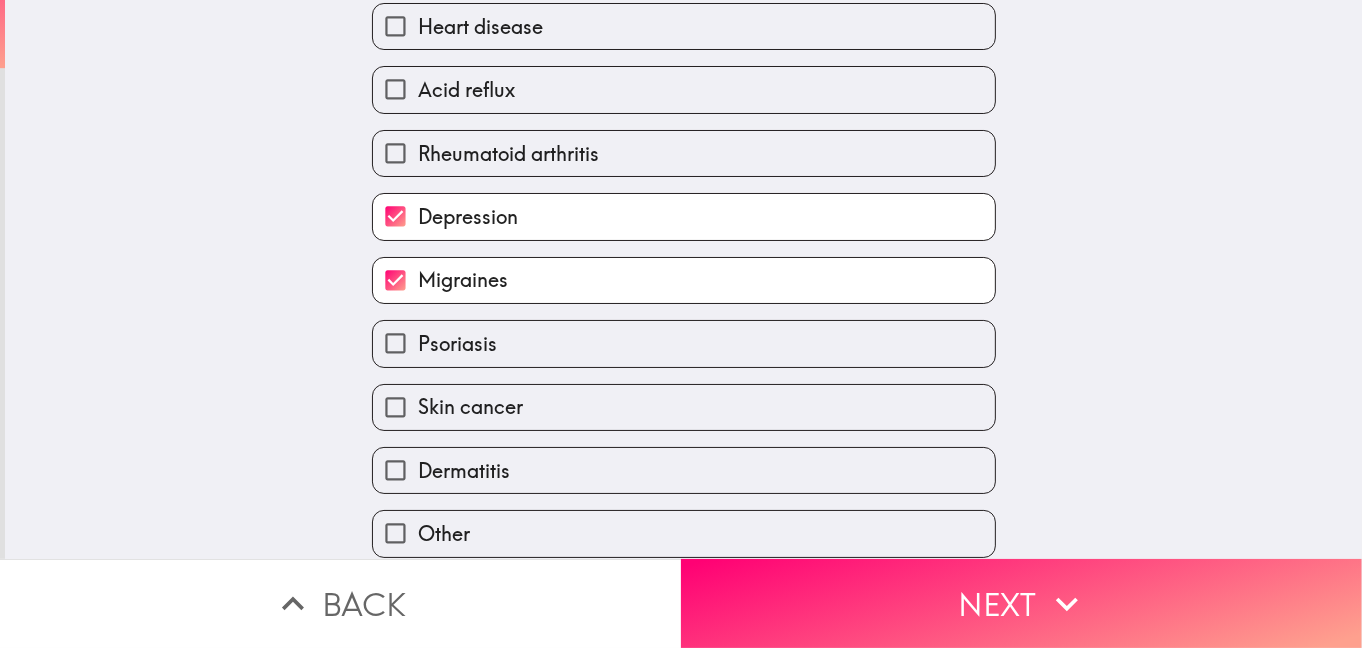 click on "Psoriasis" at bounding box center [684, 343] 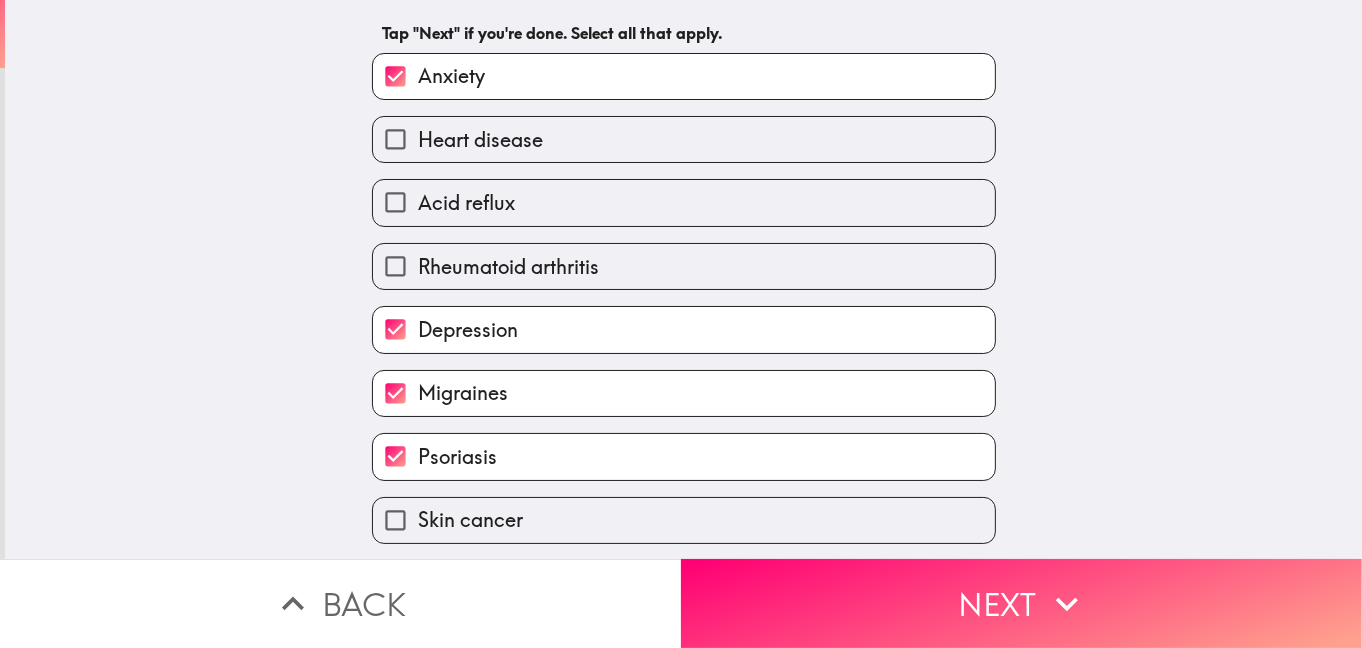 scroll, scrollTop: 286, scrollLeft: 0, axis: vertical 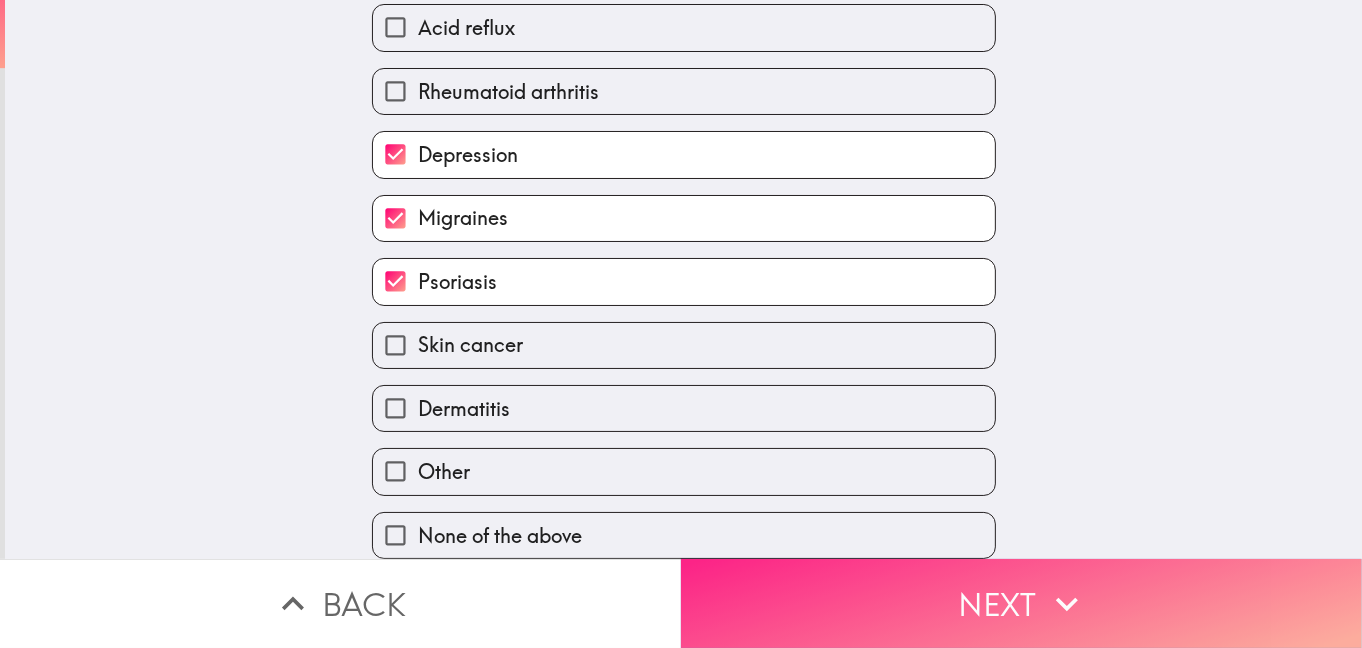 click 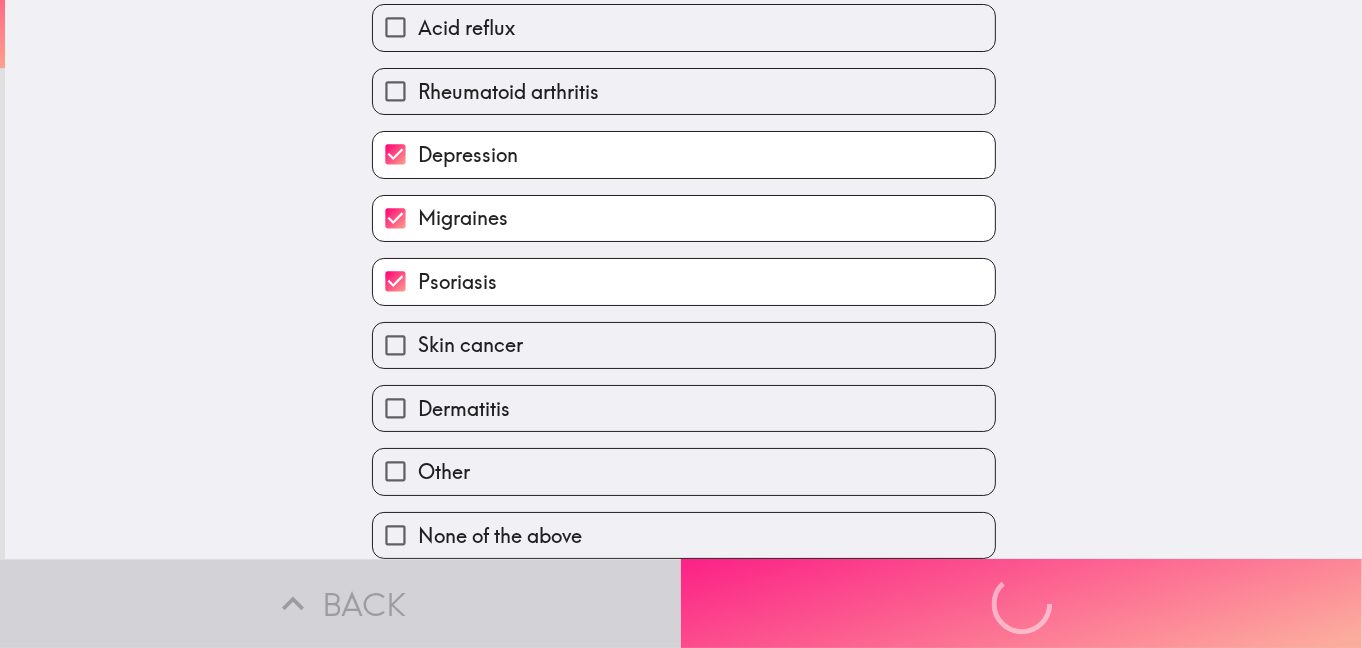 scroll, scrollTop: 35, scrollLeft: 0, axis: vertical 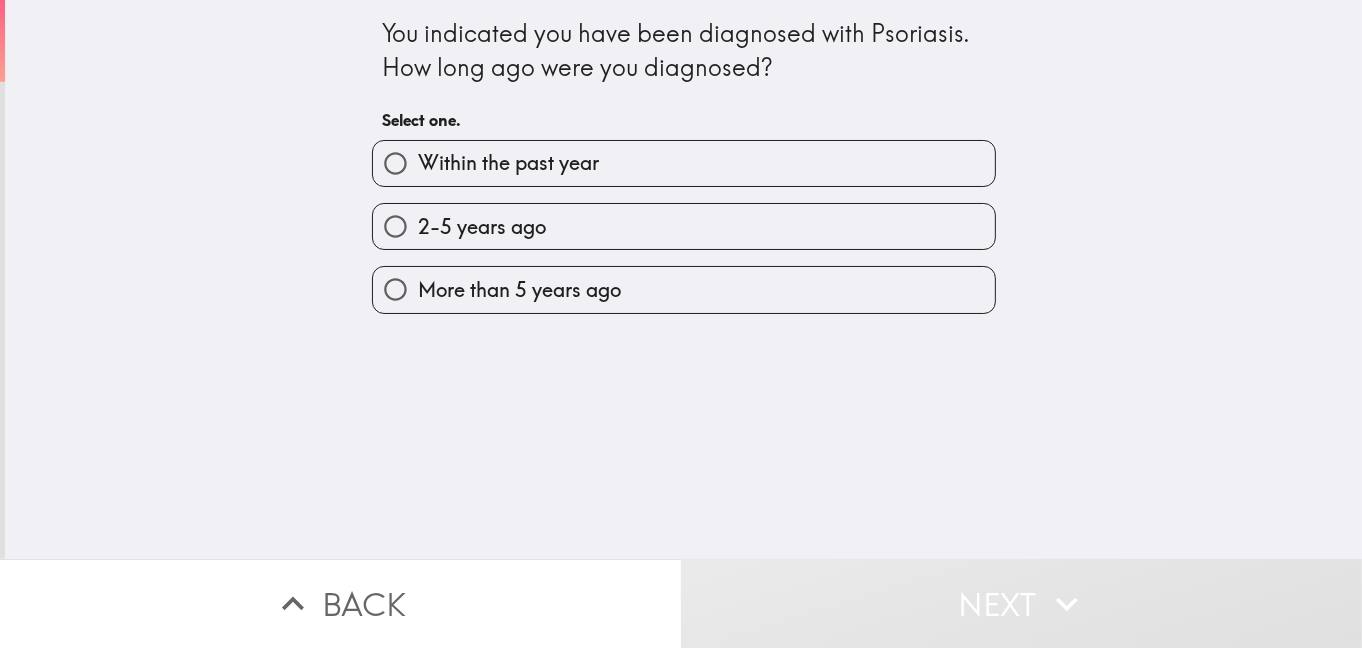click on "2-5 years ago" at bounding box center (684, 226) 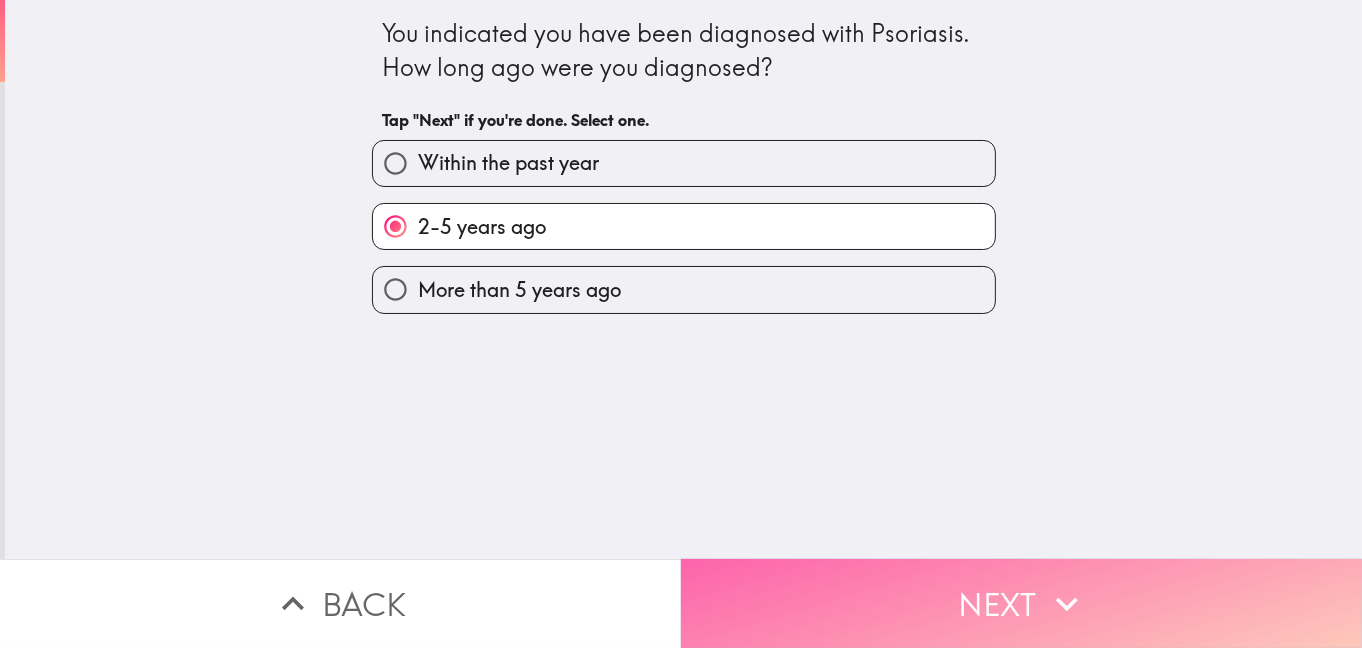click 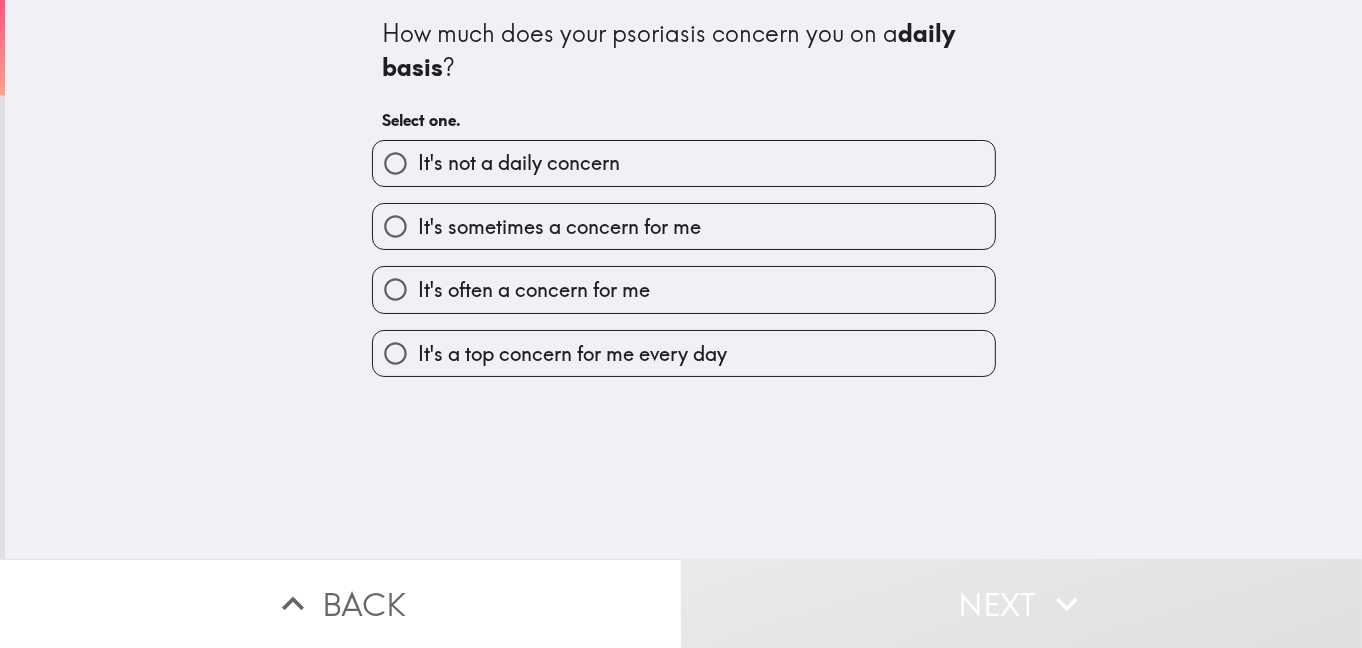 click on "It's often a concern for me" at bounding box center (534, 290) 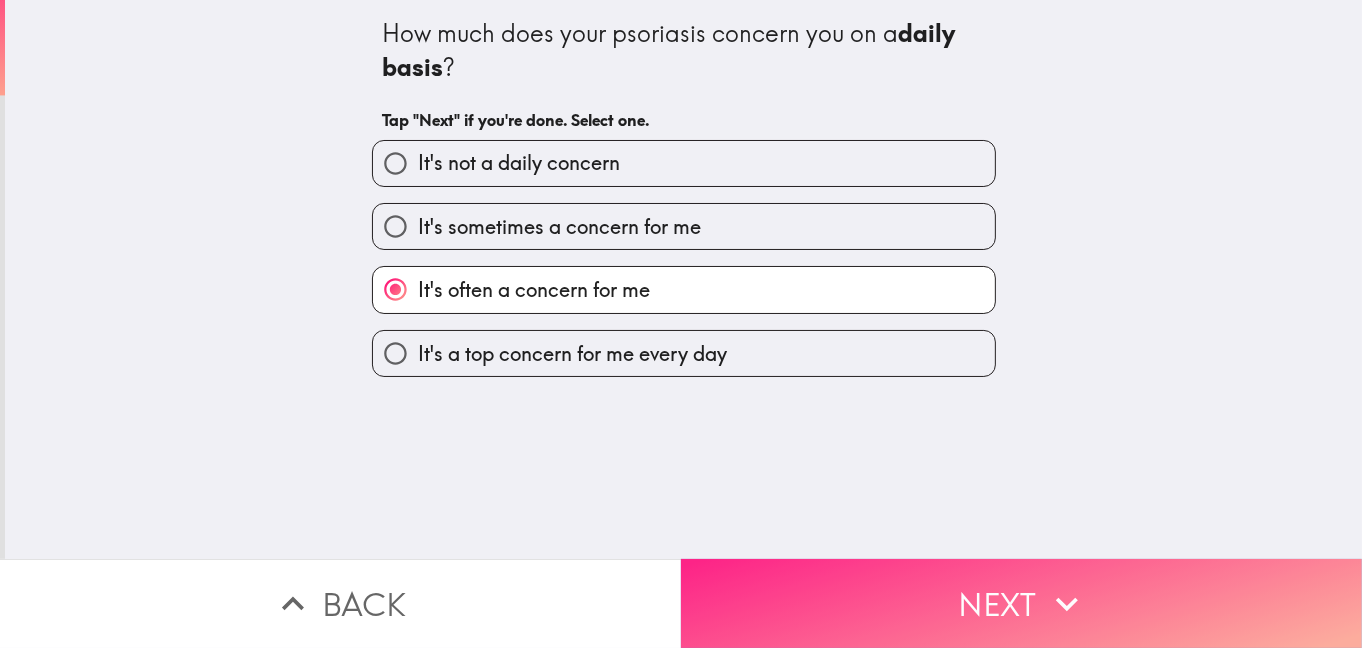 click on "Next" at bounding box center (1021, 603) 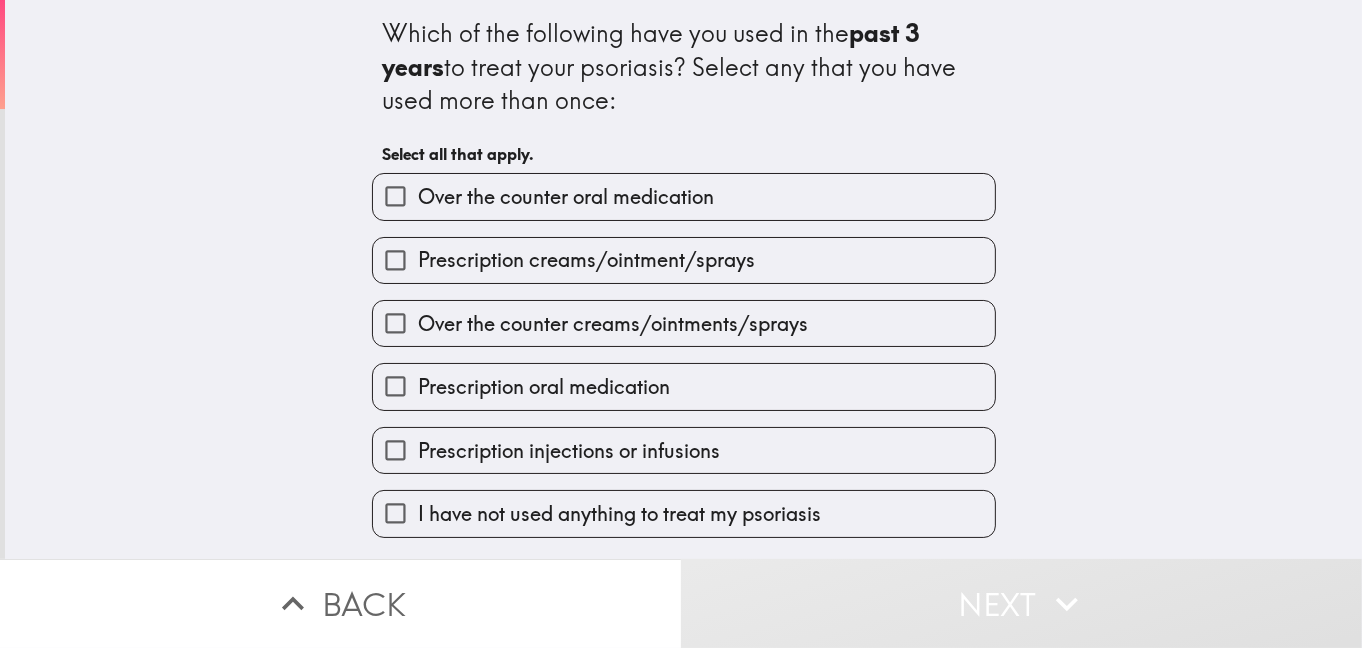 click on "Prescription creams/ointment/sprays" at bounding box center (684, 260) 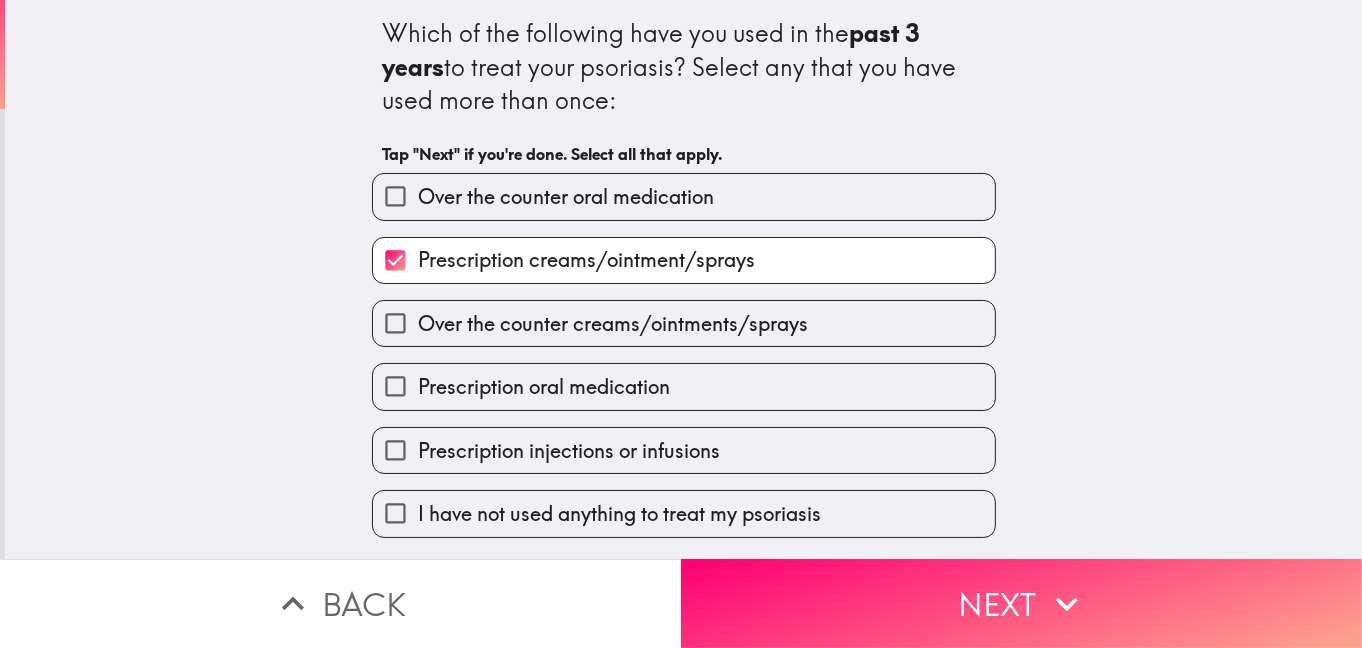 click on "Over the counter creams/ointments/sprays" at bounding box center [613, 324] 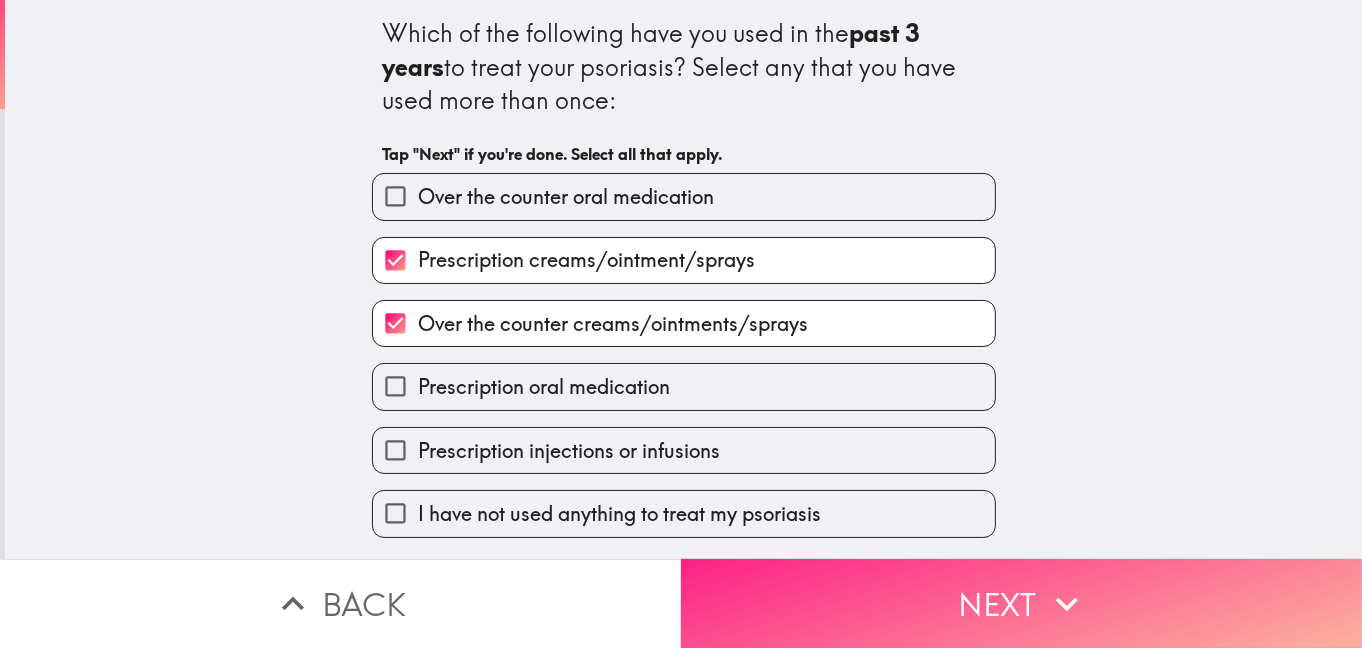 click on "Next" at bounding box center (1021, 603) 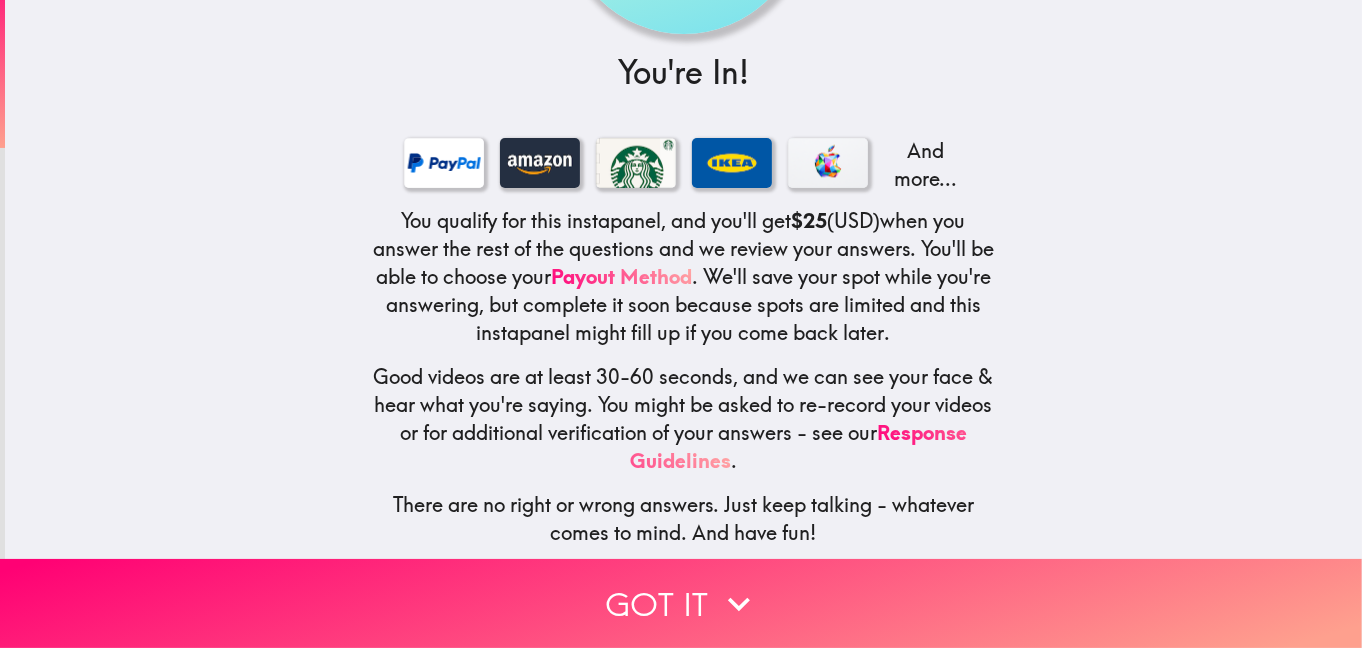 scroll, scrollTop: 256, scrollLeft: 0, axis: vertical 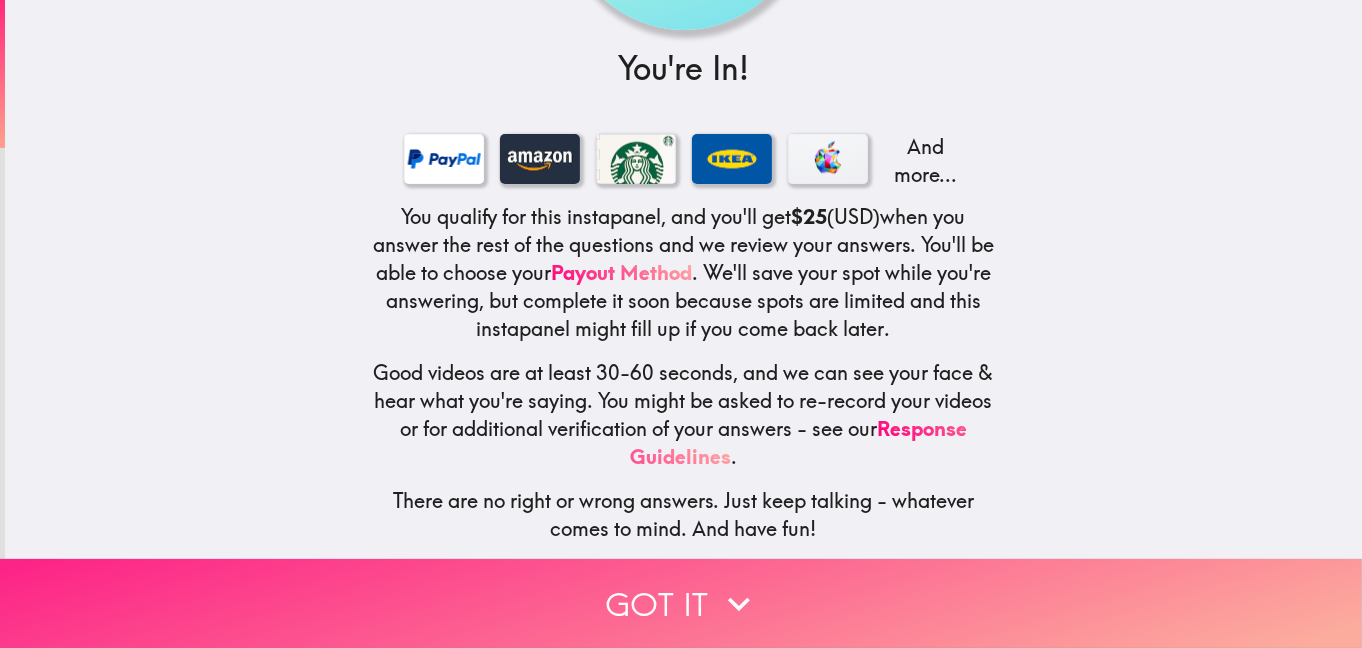 click on "Got it" at bounding box center (681, 603) 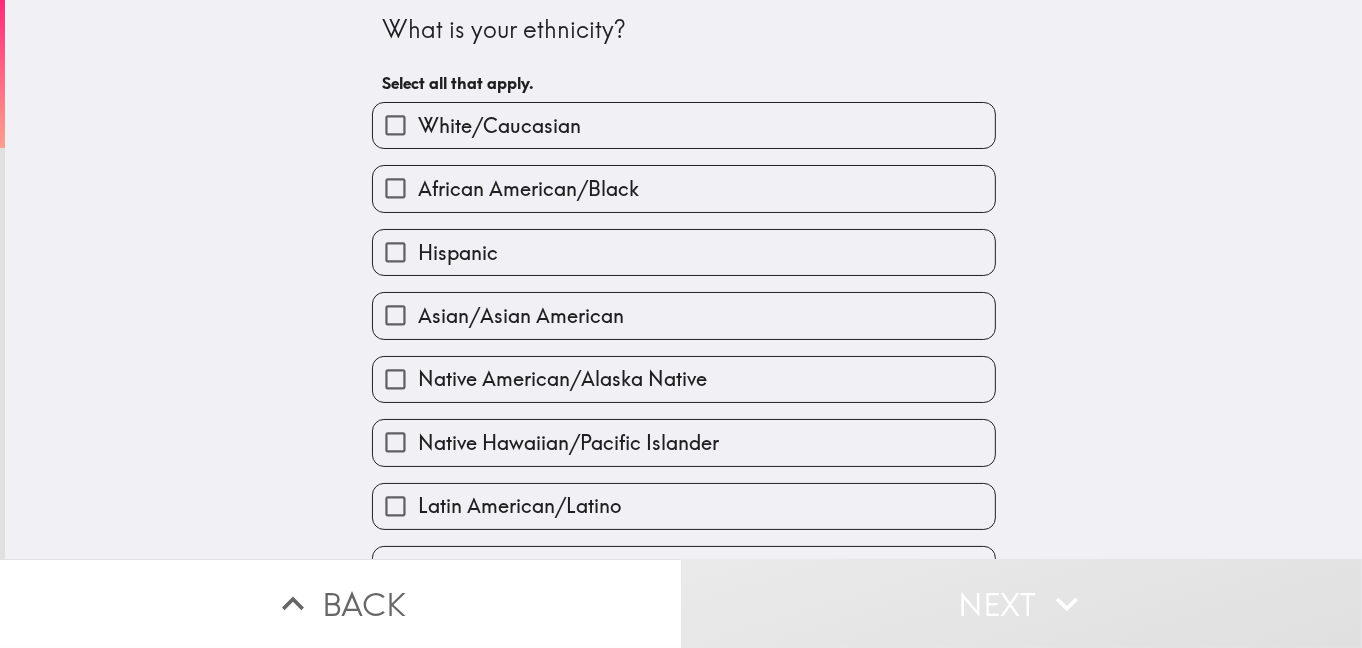 scroll, scrollTop: 0, scrollLeft: 0, axis: both 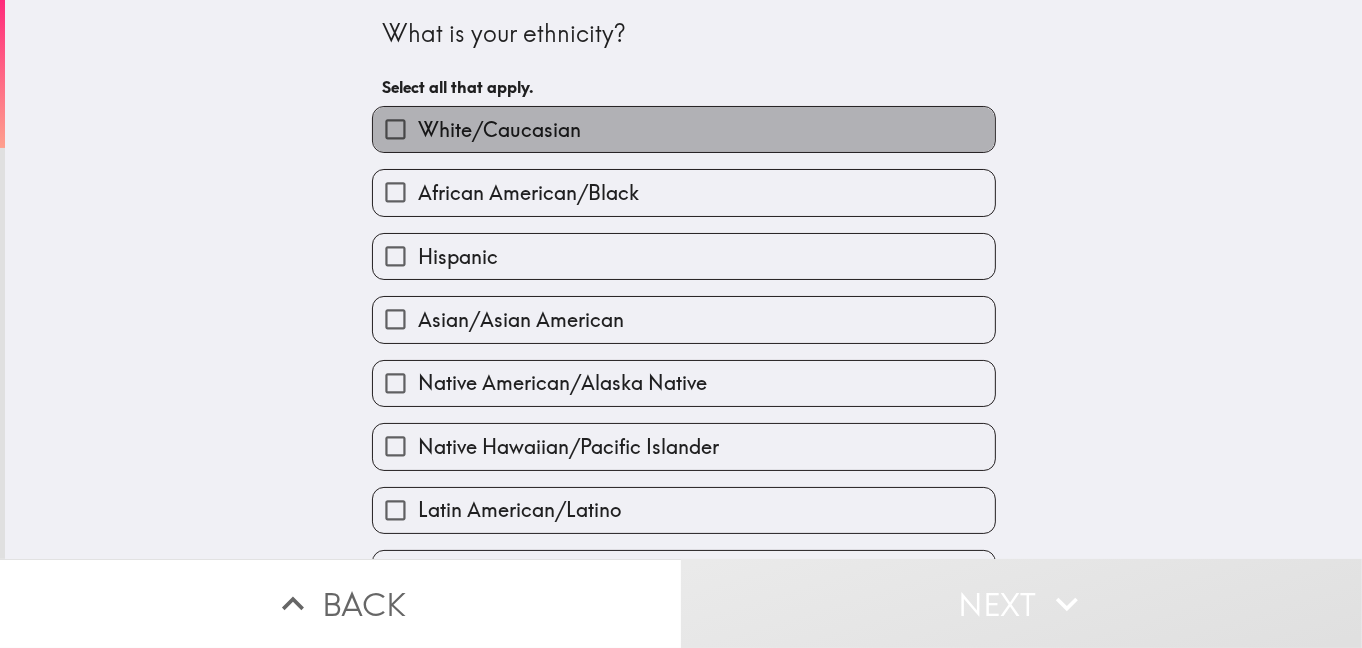 click on "White/Caucasian" at bounding box center [684, 129] 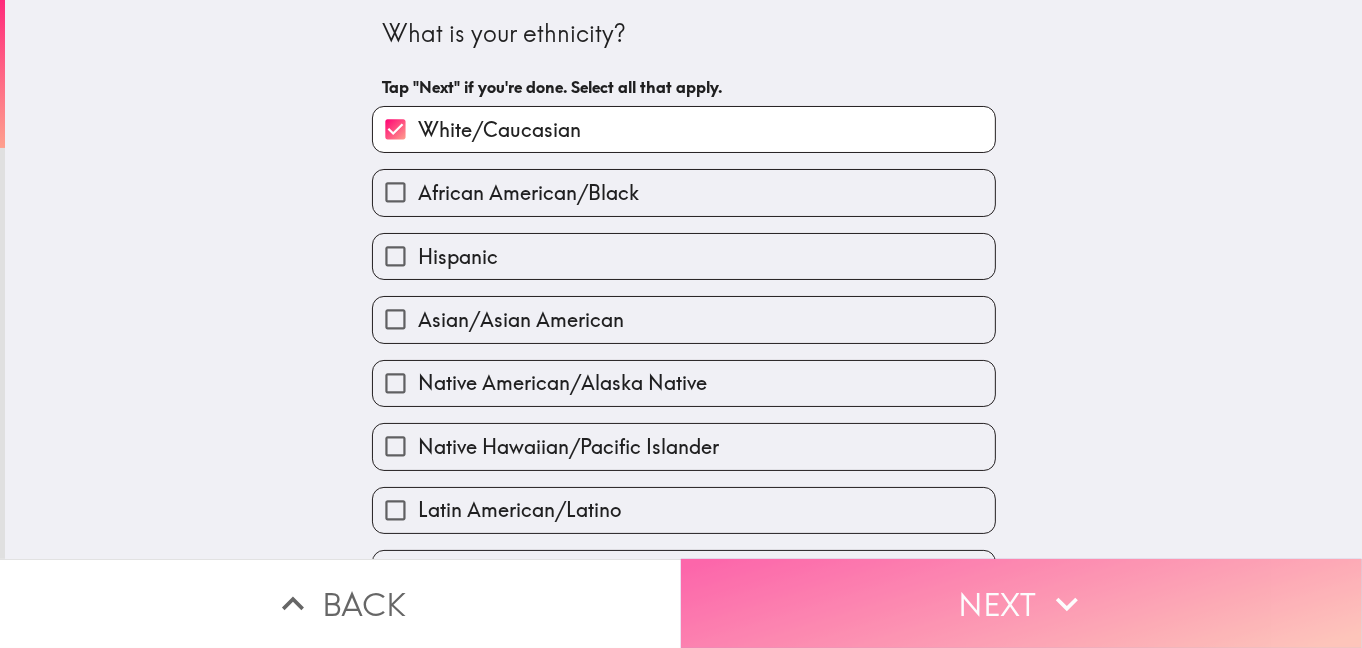 click on "Next" at bounding box center (1021, 603) 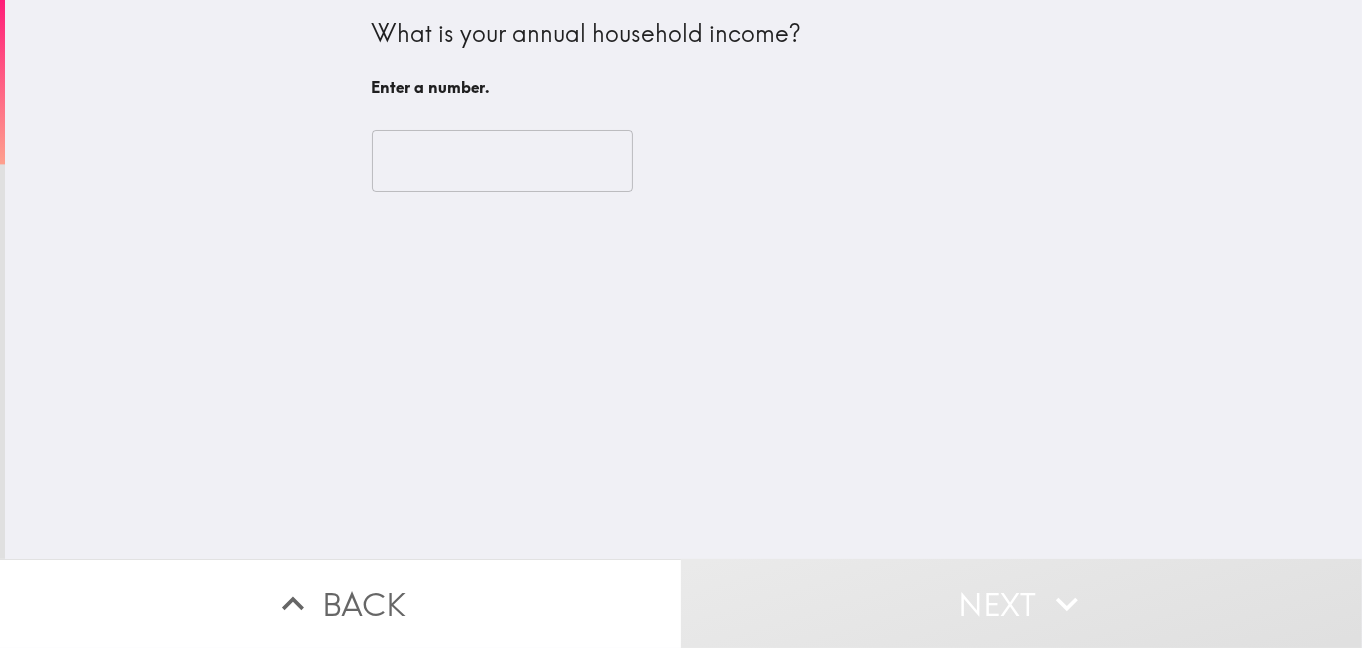click at bounding box center (502, 161) 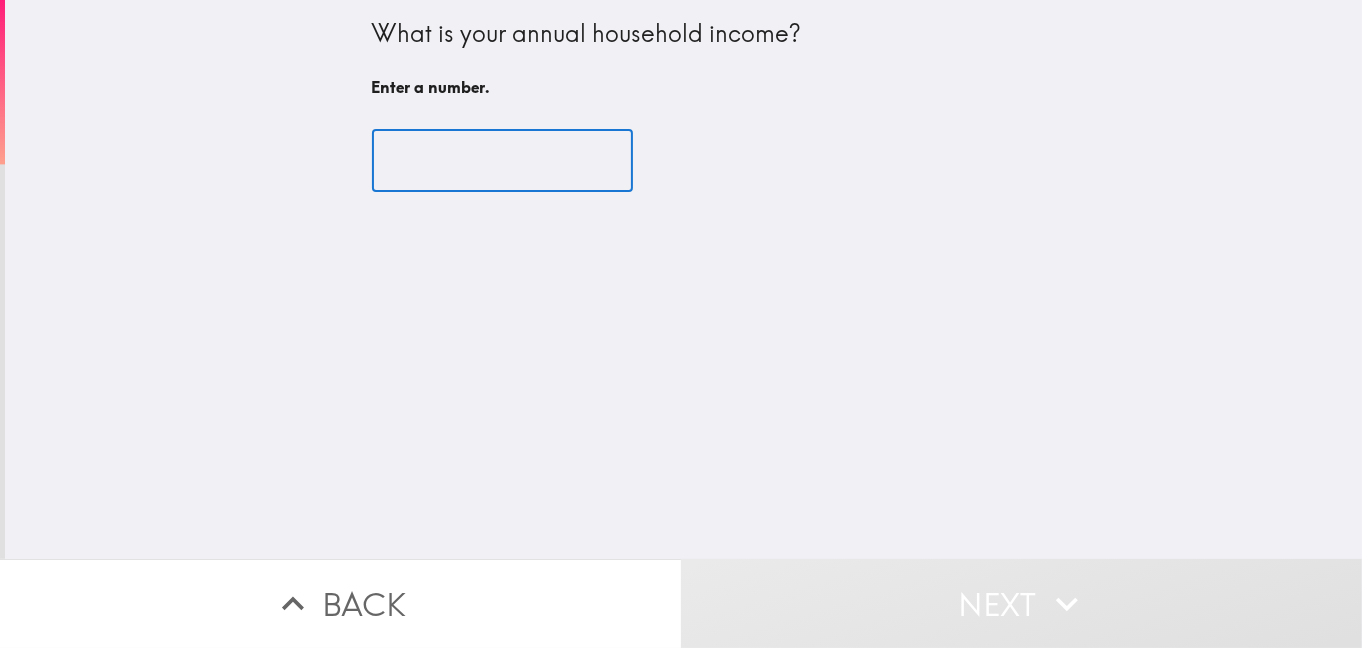 type on "5" 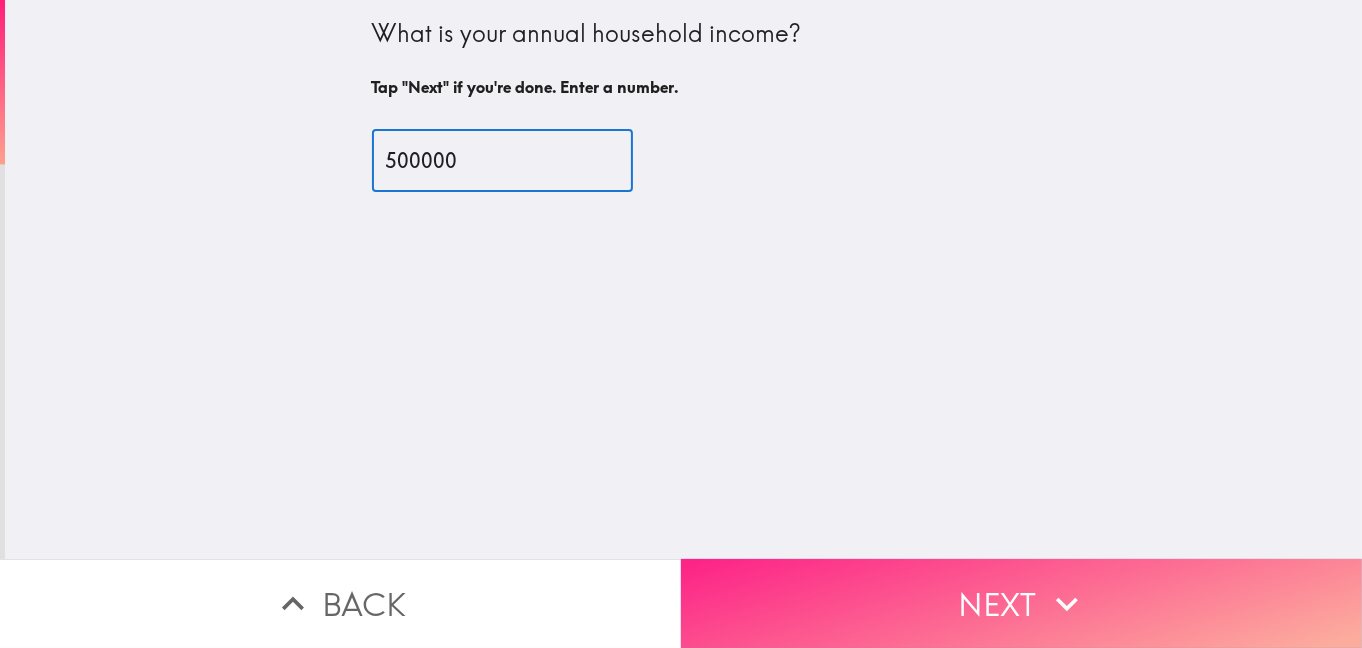 type on "500000" 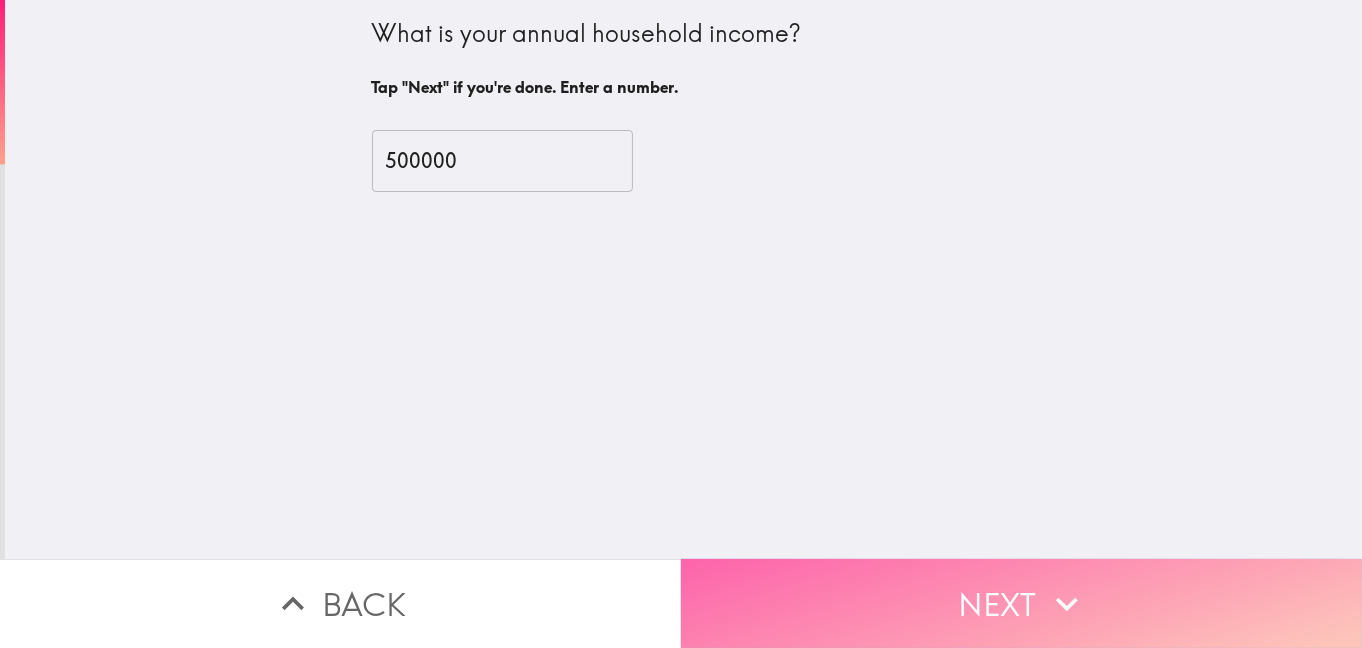 click on "Next" at bounding box center (1021, 603) 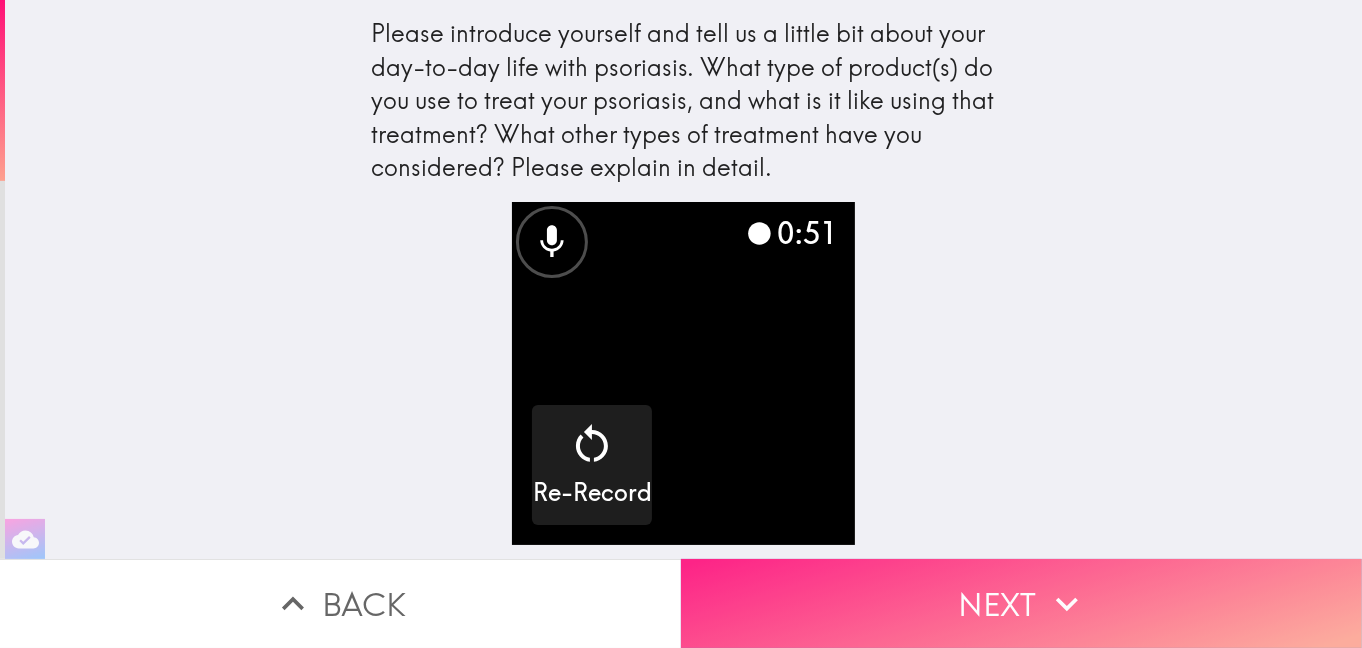 click 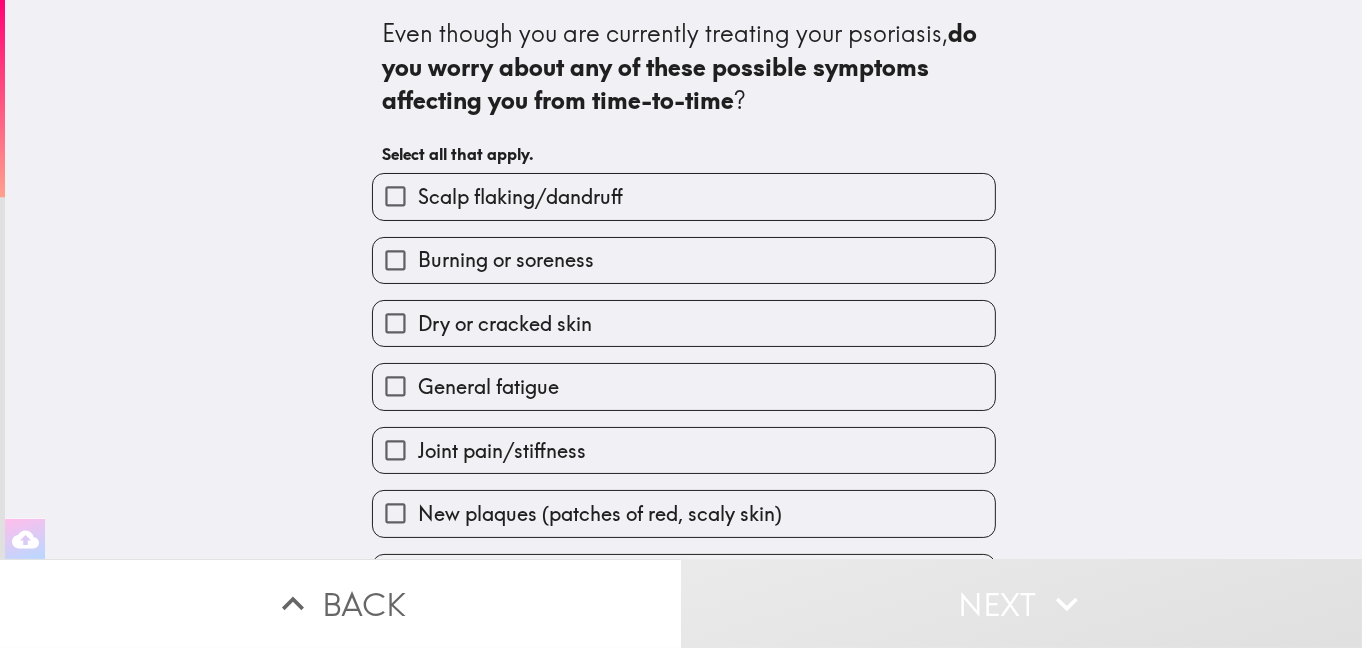 click on "Scalp flaking/dandruff" at bounding box center [684, 196] 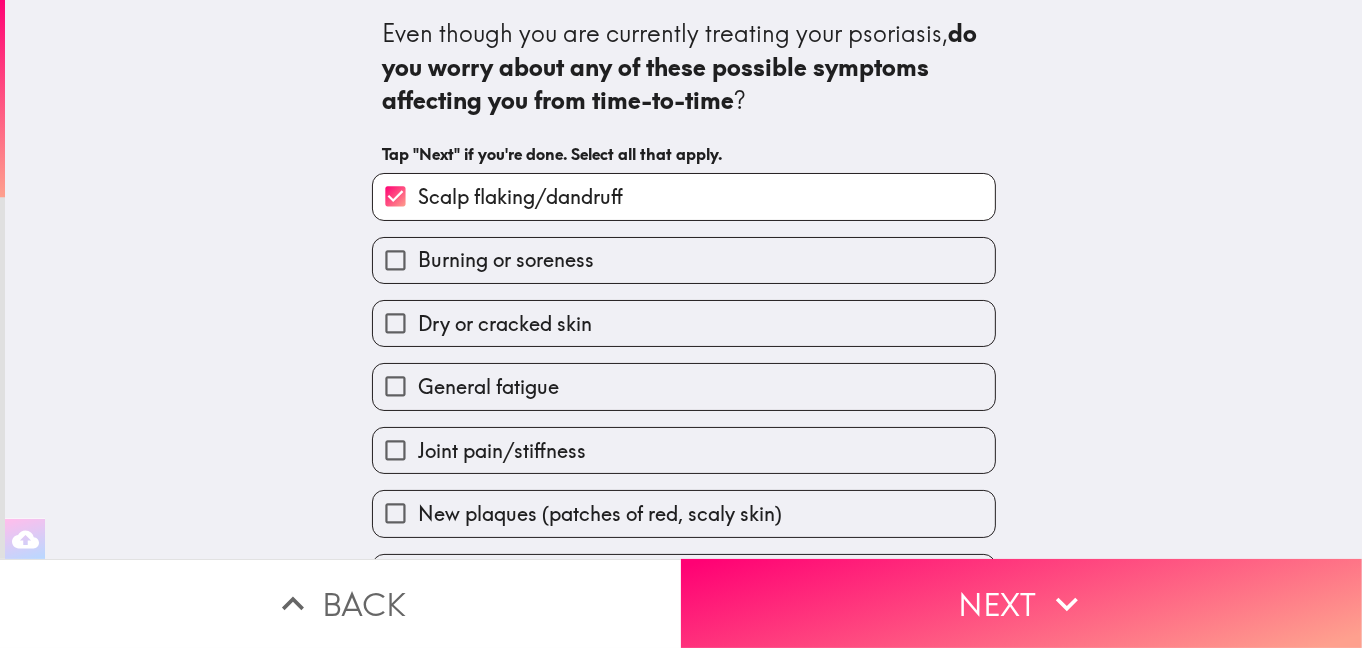 click on "Burning or soreness" at bounding box center (684, 260) 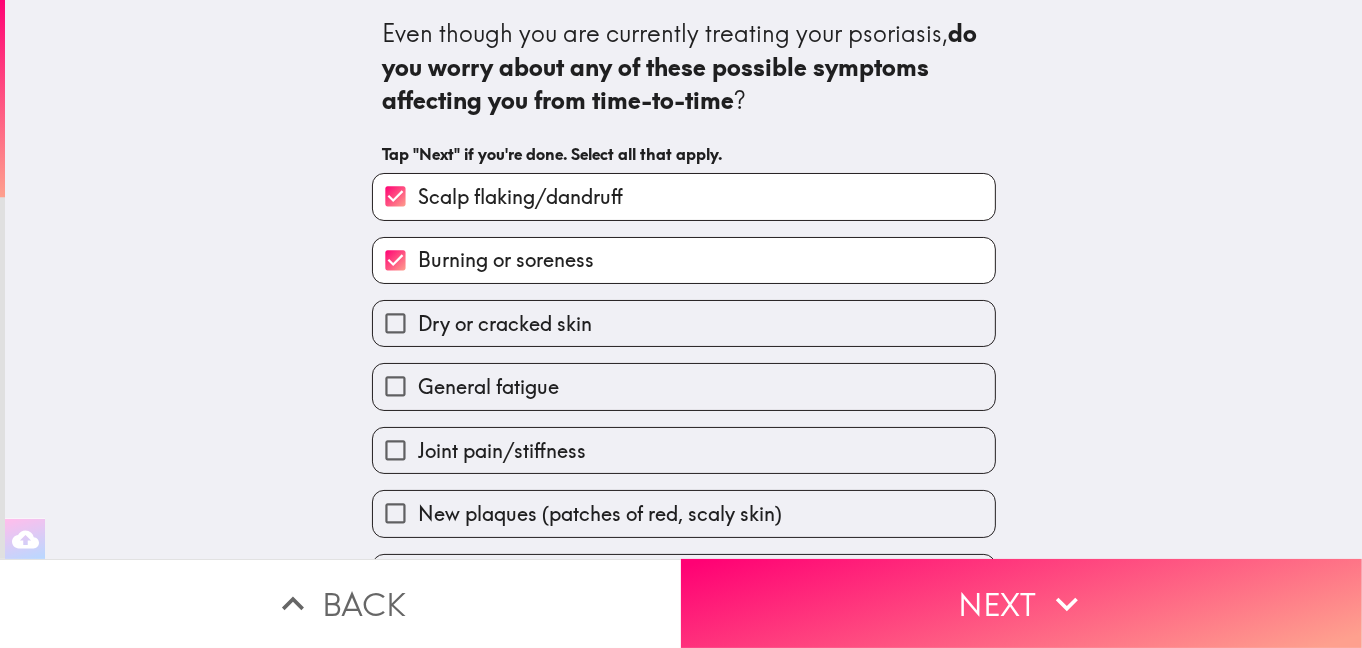 click on "Dry or cracked skin" at bounding box center (684, 323) 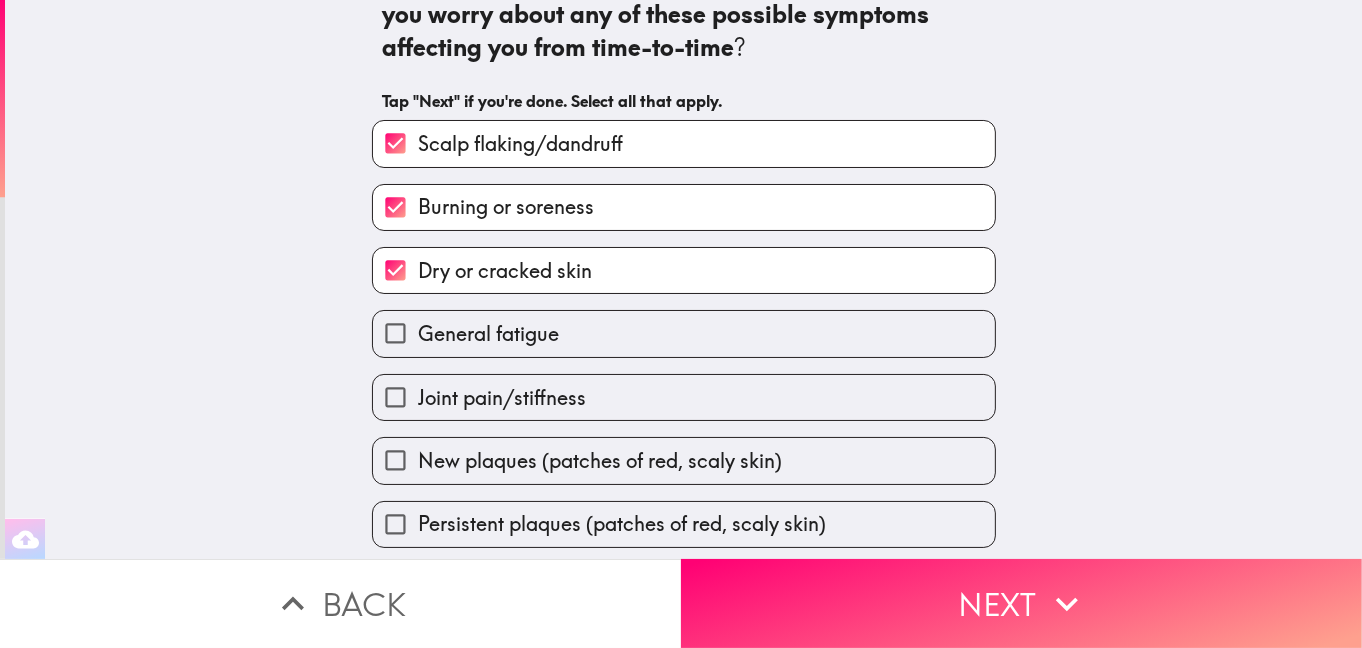 scroll, scrollTop: 99, scrollLeft: 0, axis: vertical 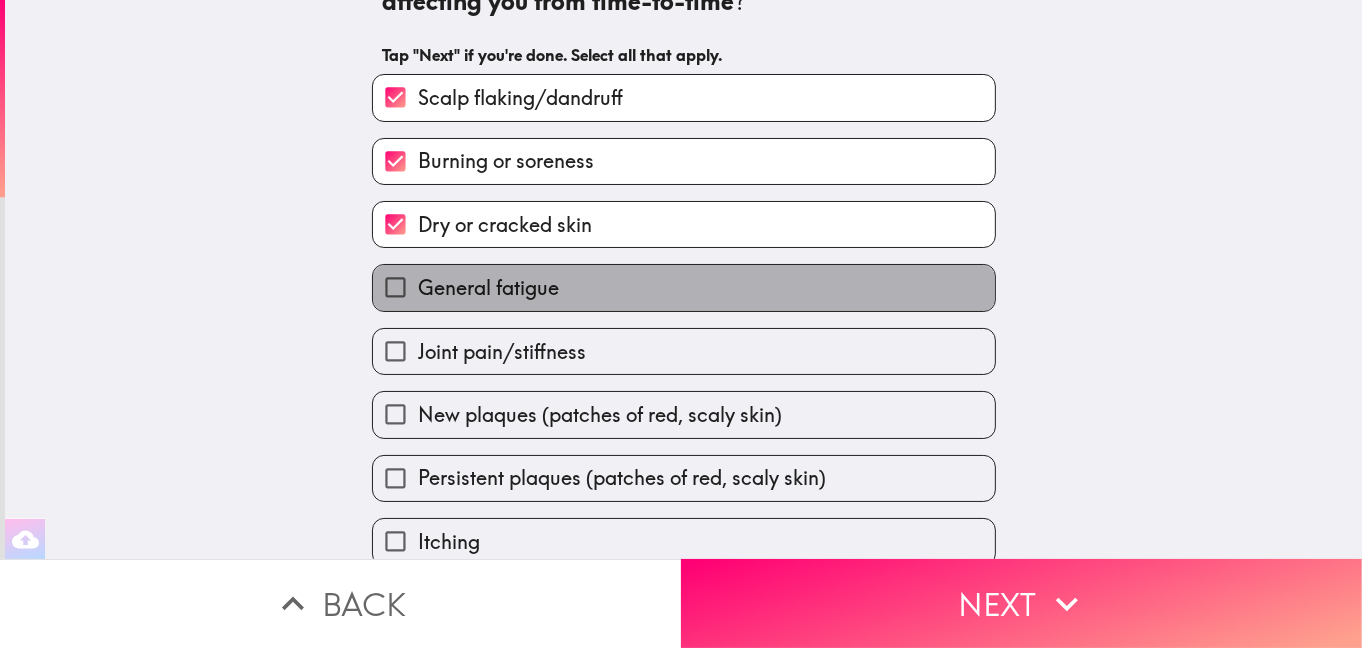 click on "General fatigue" at bounding box center (684, 287) 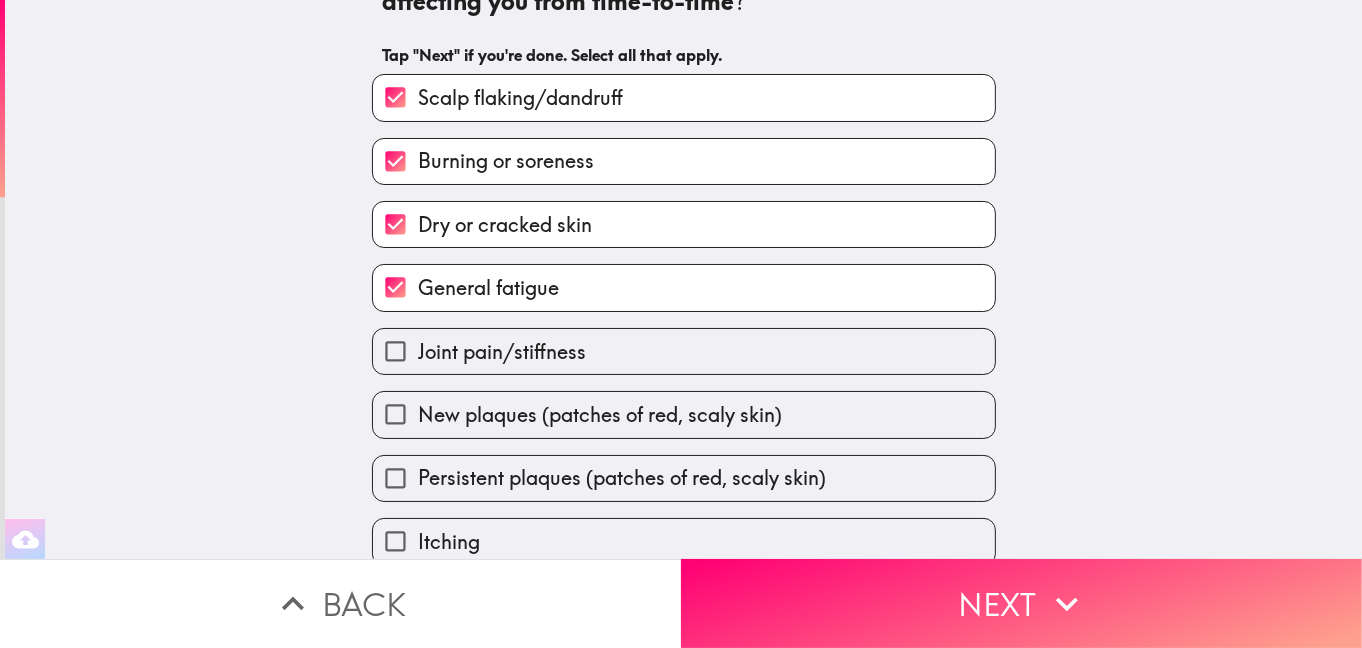 click on "Joint pain/stiffness" at bounding box center [684, 351] 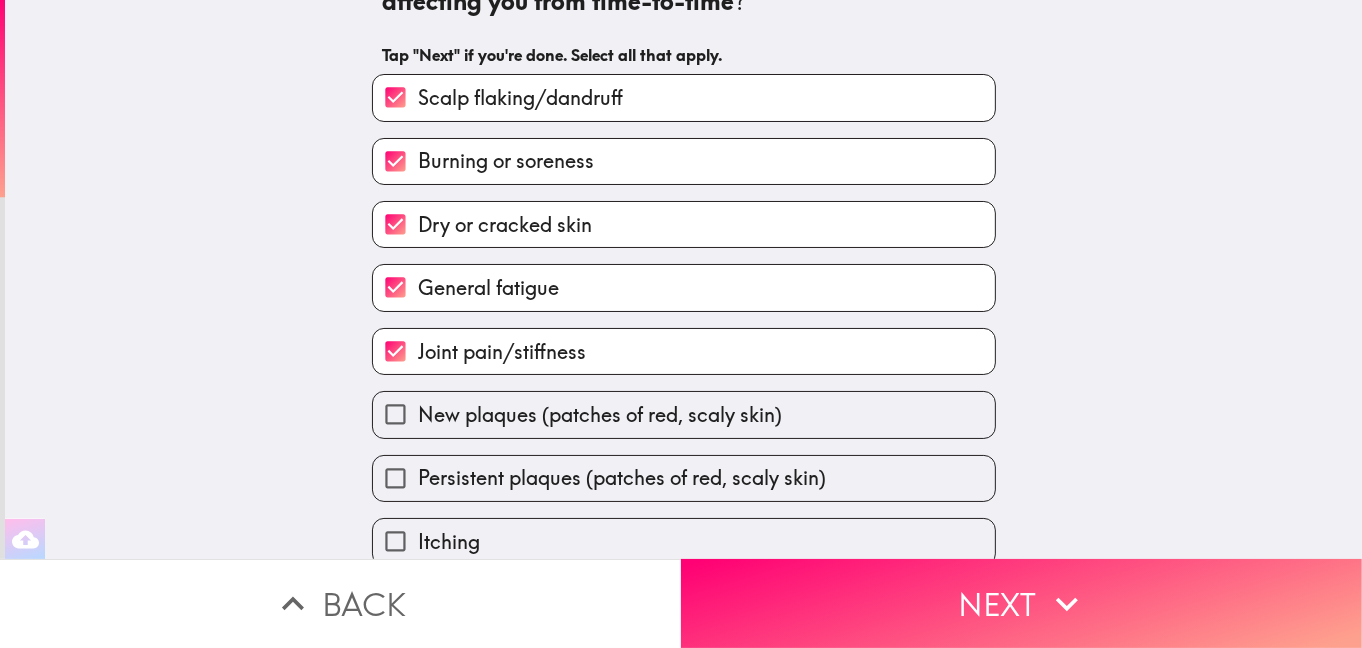 scroll, scrollTop: 200, scrollLeft: 0, axis: vertical 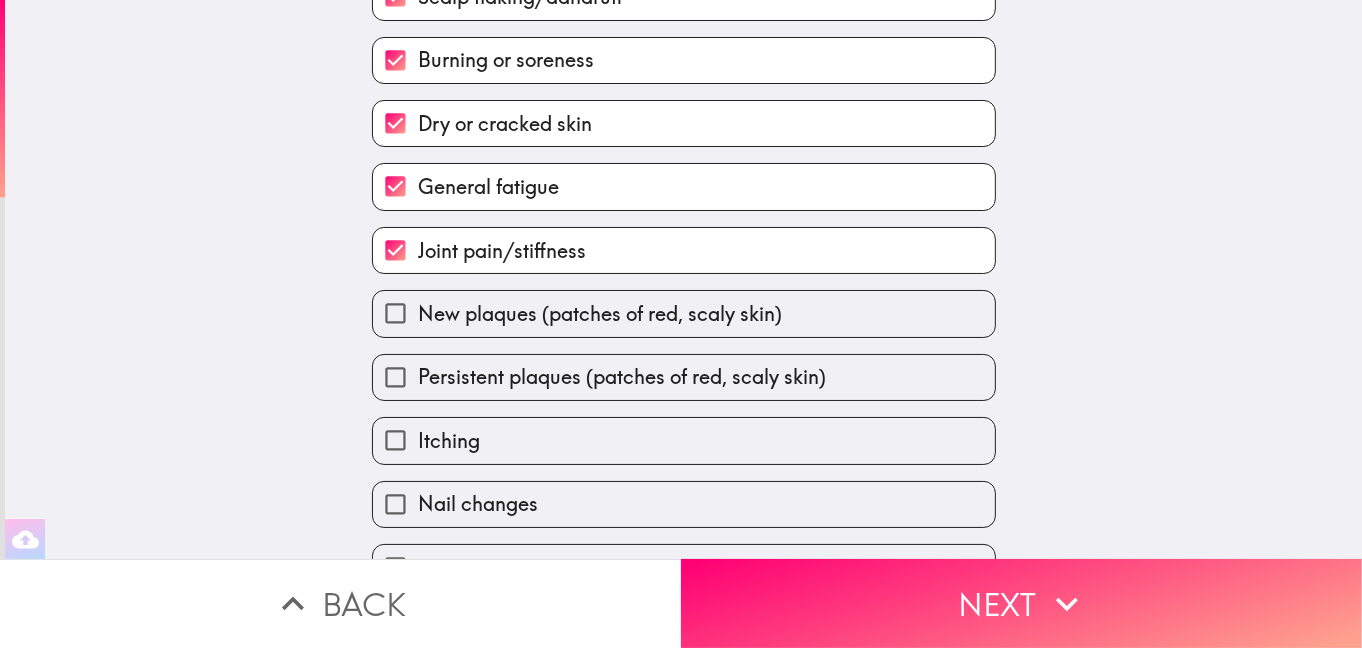 click on "New plaques (patches of red, scaly skin)" at bounding box center [600, 314] 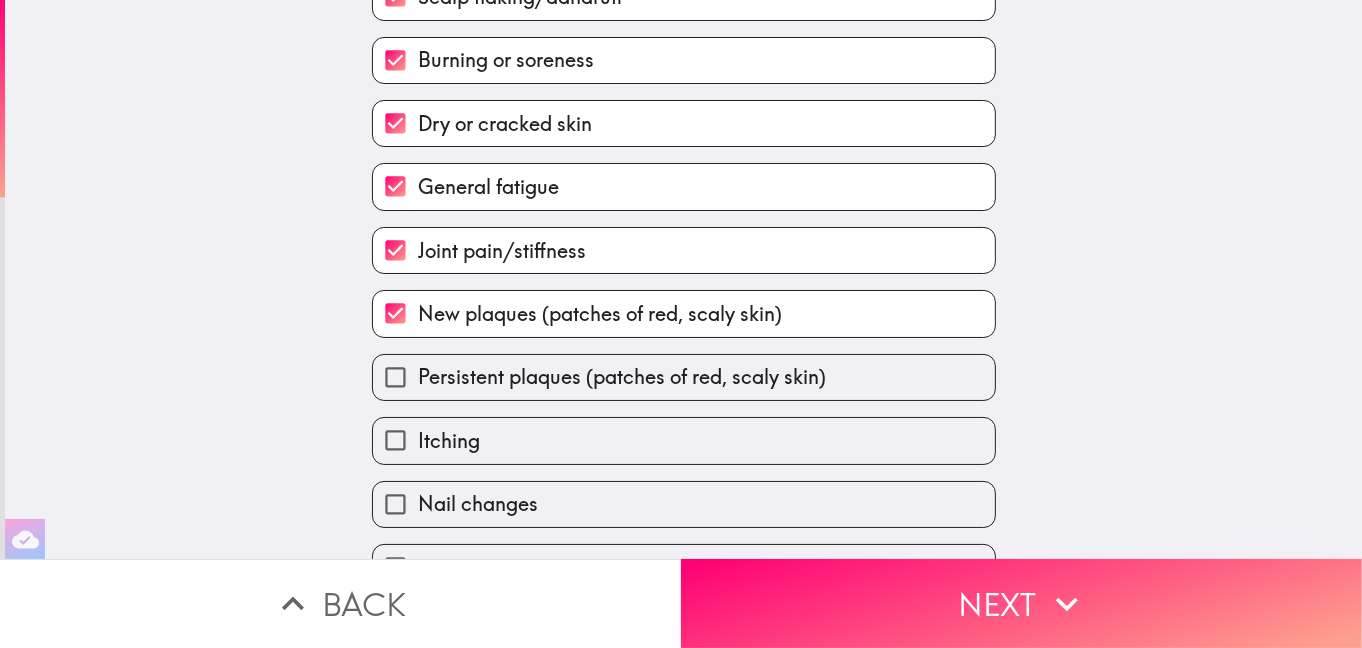 click on "Persistent plaques (patches of red, scaly skin)" at bounding box center [622, 377] 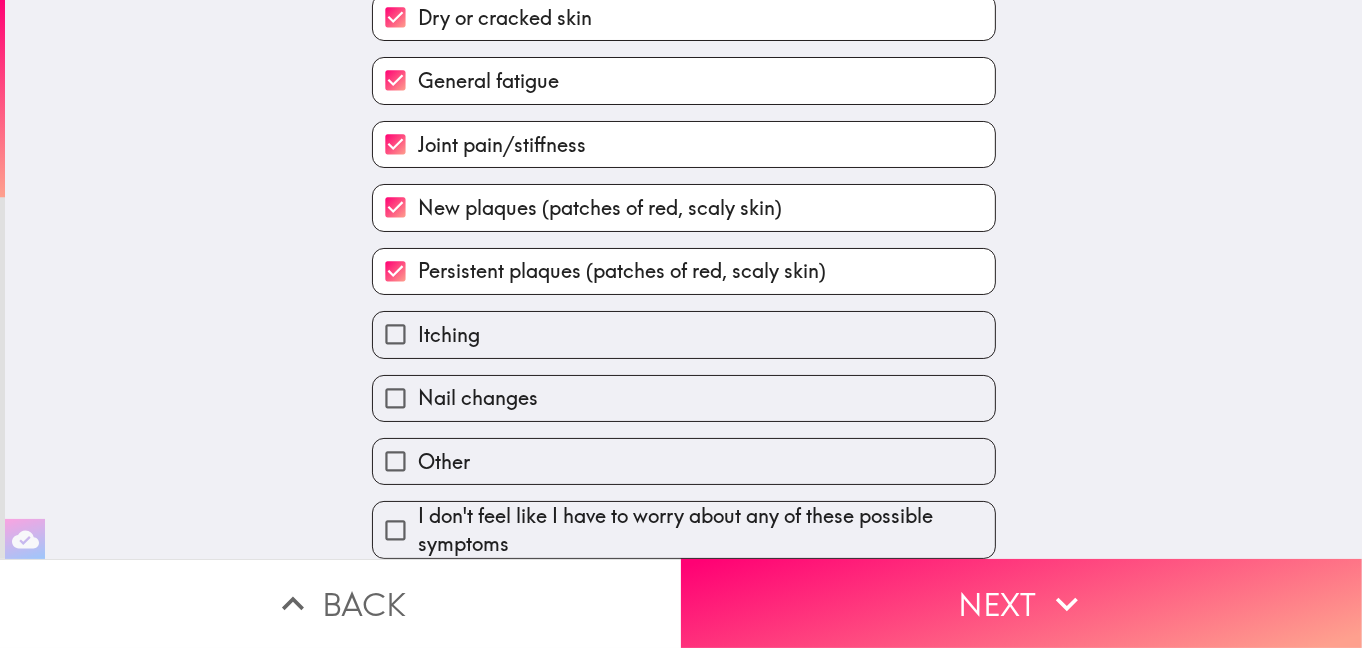 scroll, scrollTop: 331, scrollLeft: 0, axis: vertical 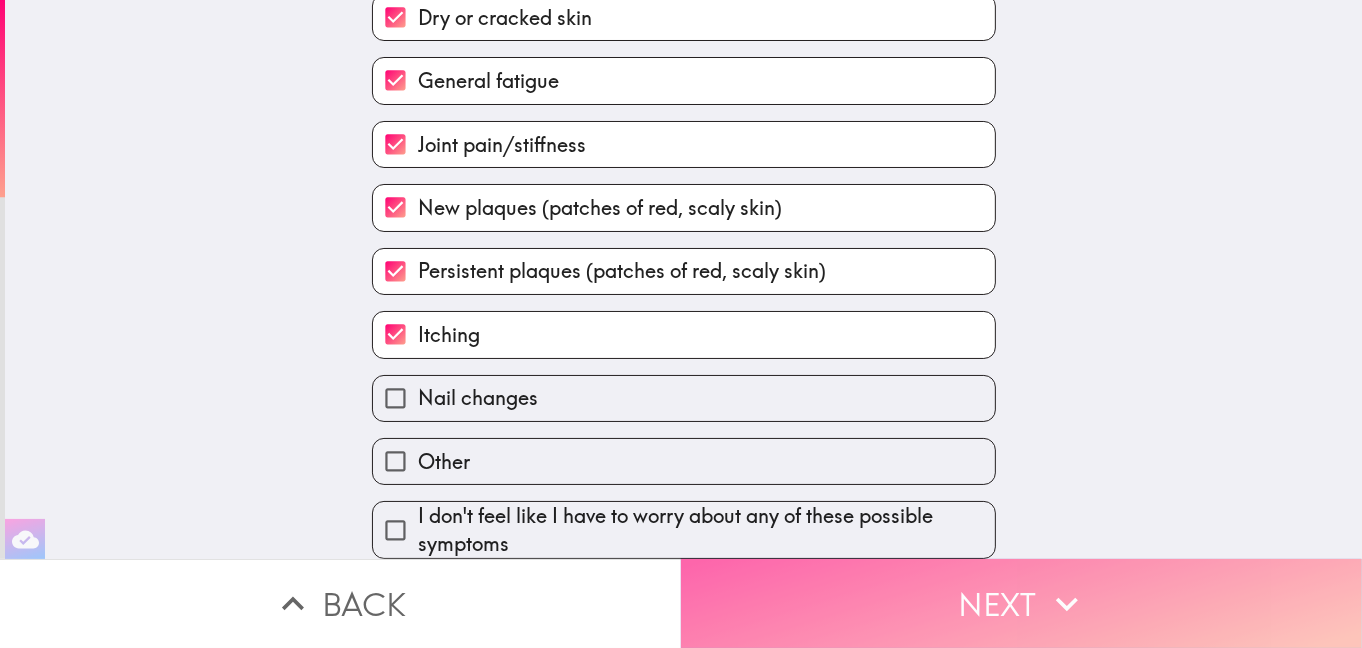 click on "Next" at bounding box center [1021, 603] 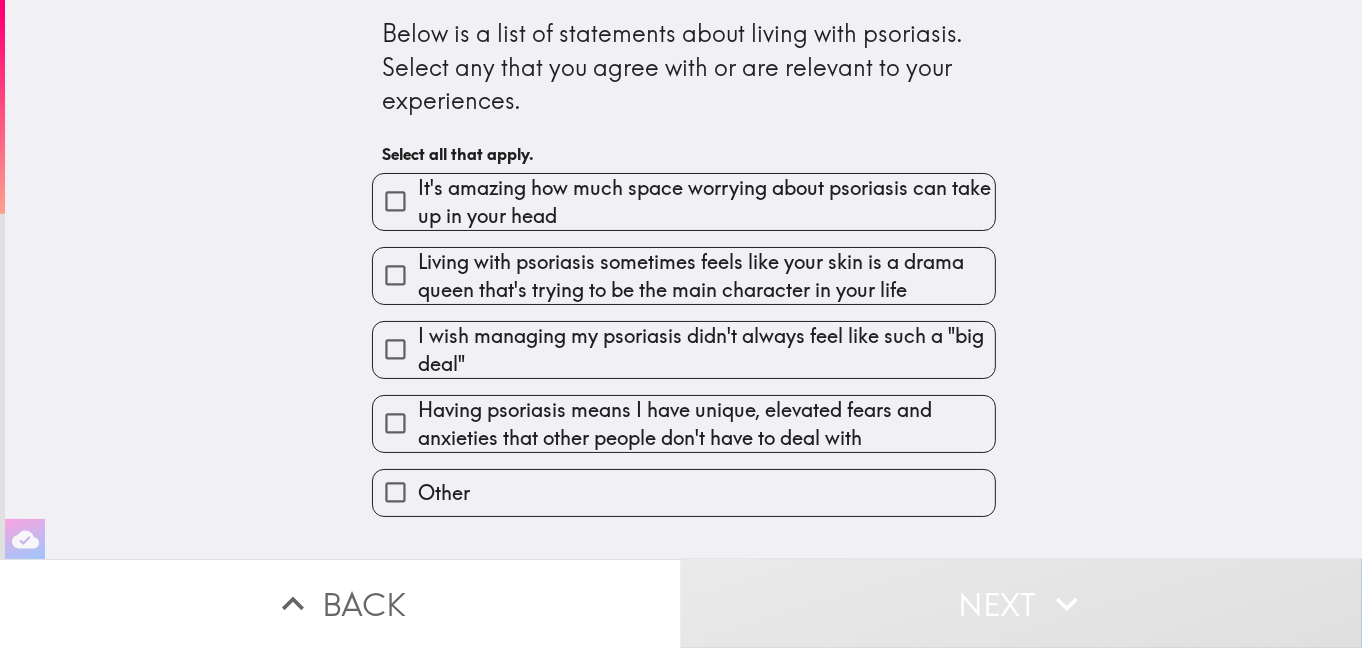 scroll, scrollTop: 0, scrollLeft: 0, axis: both 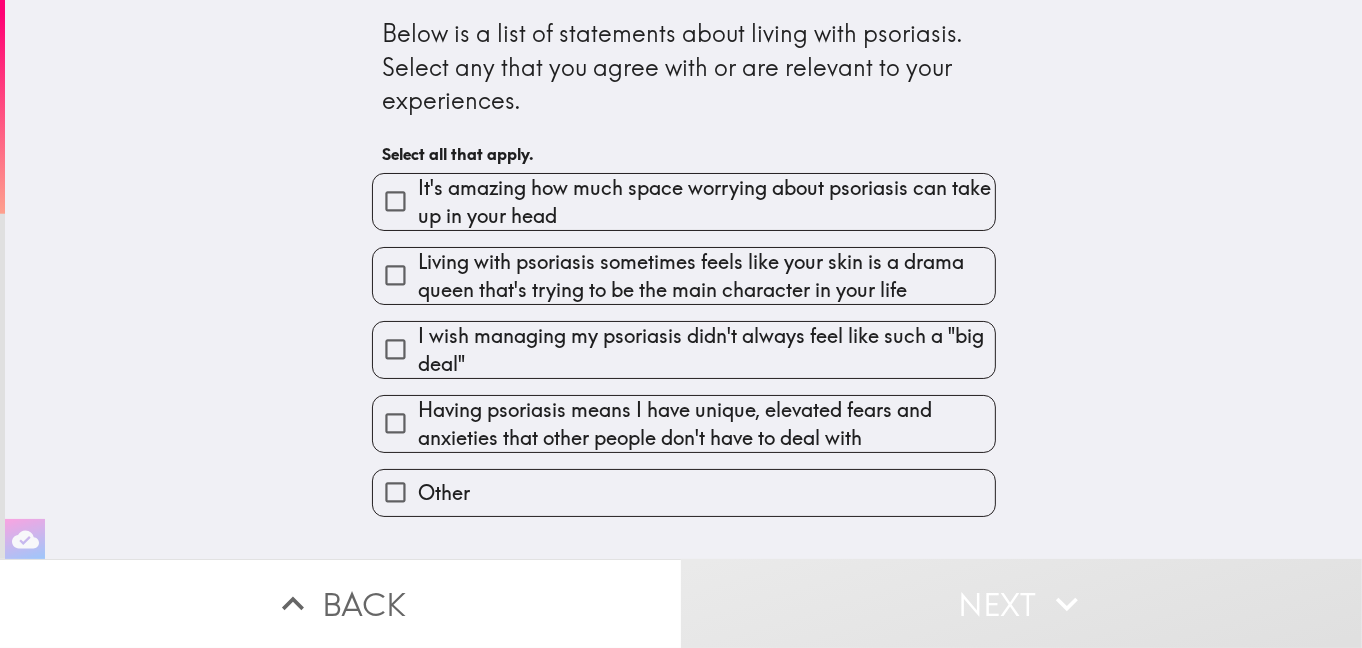 click on "It's amazing how much space worrying about psoriasis can take up in your head" at bounding box center (706, 202) 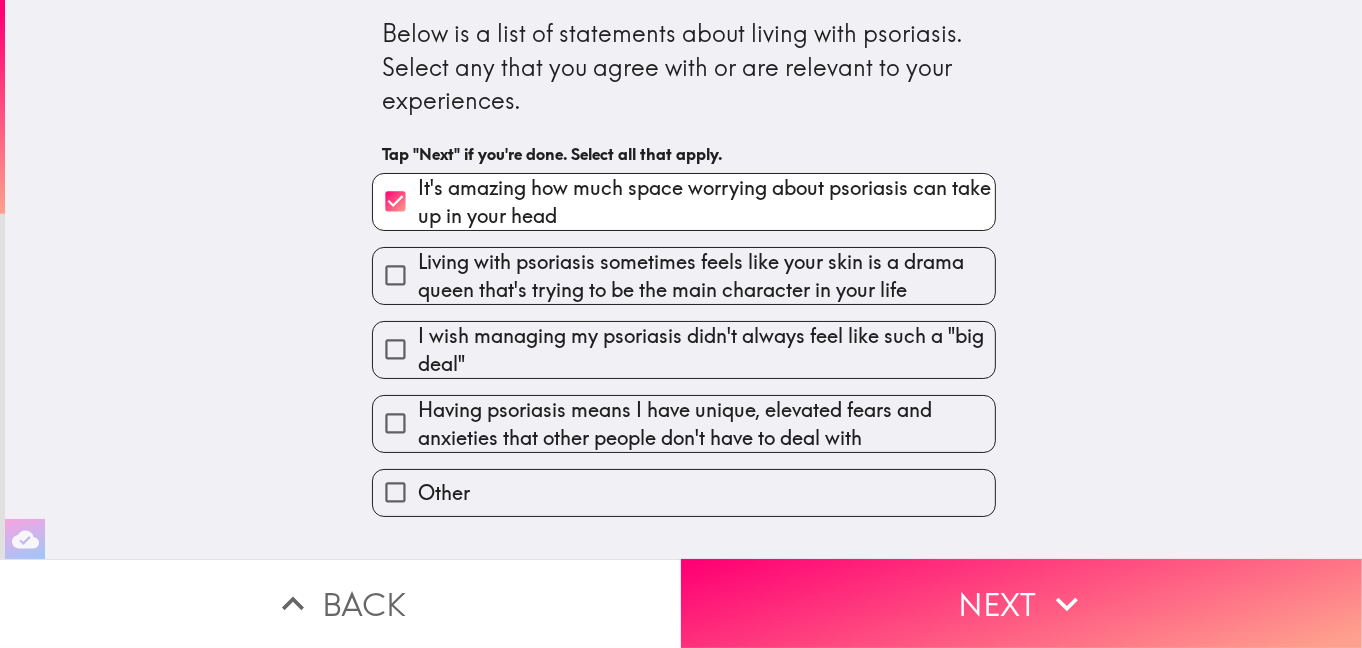 click on "Living with psoriasis sometimes feels like your skin is a drama queen that's trying to be the main character in your life" at bounding box center (706, 276) 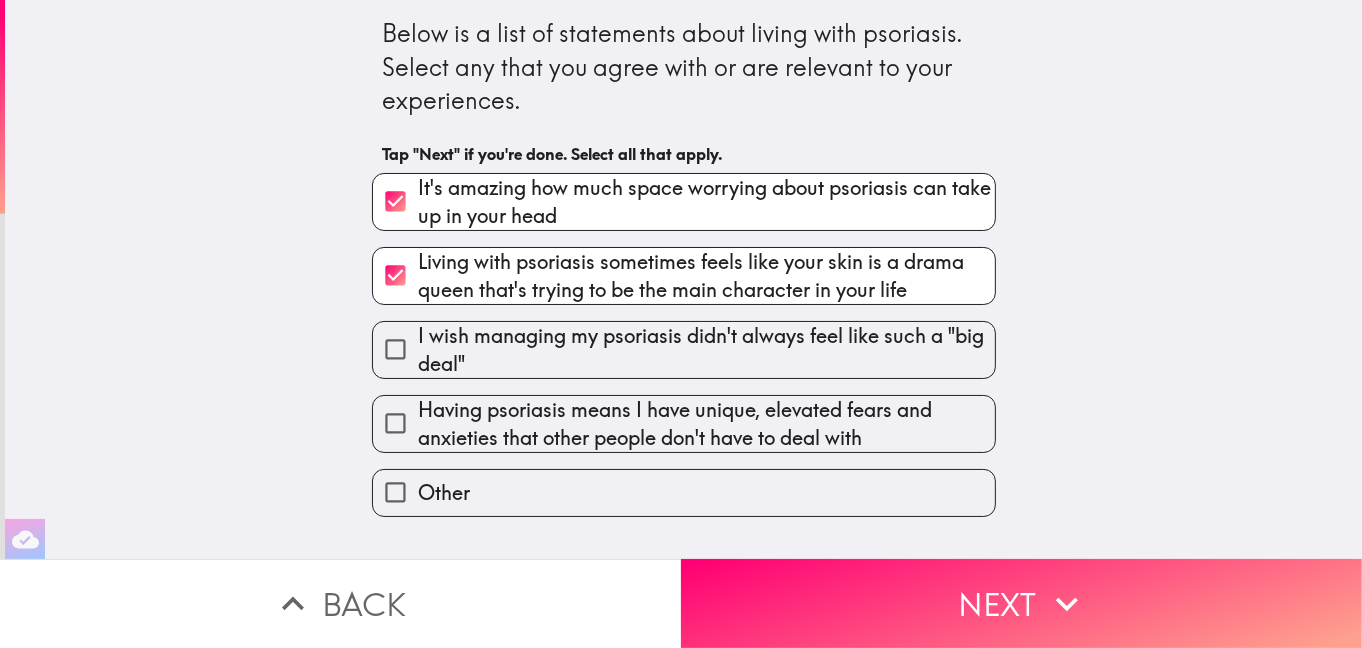 click on "I wish managing my psoriasis didn't always feel like such a "big deal"" at bounding box center (706, 350) 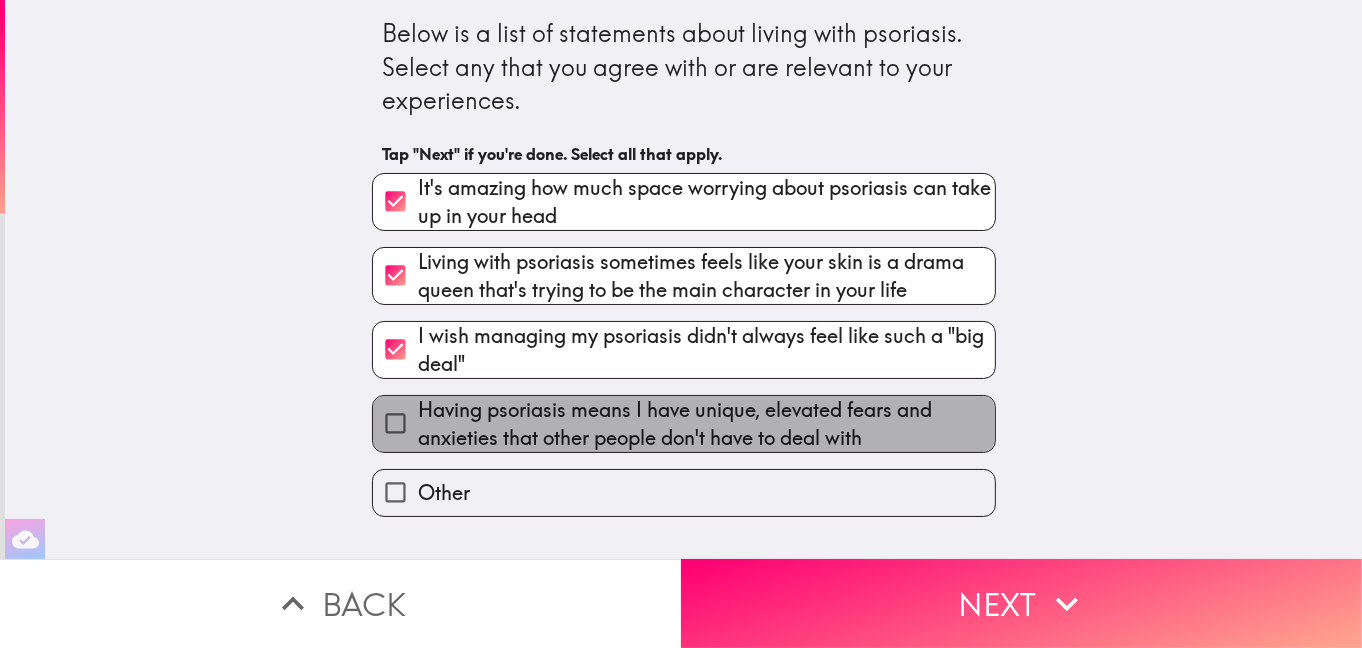 click on "Having psoriasis means I have unique, elevated fears and anxieties that other people don't have to deal with" at bounding box center (706, 424) 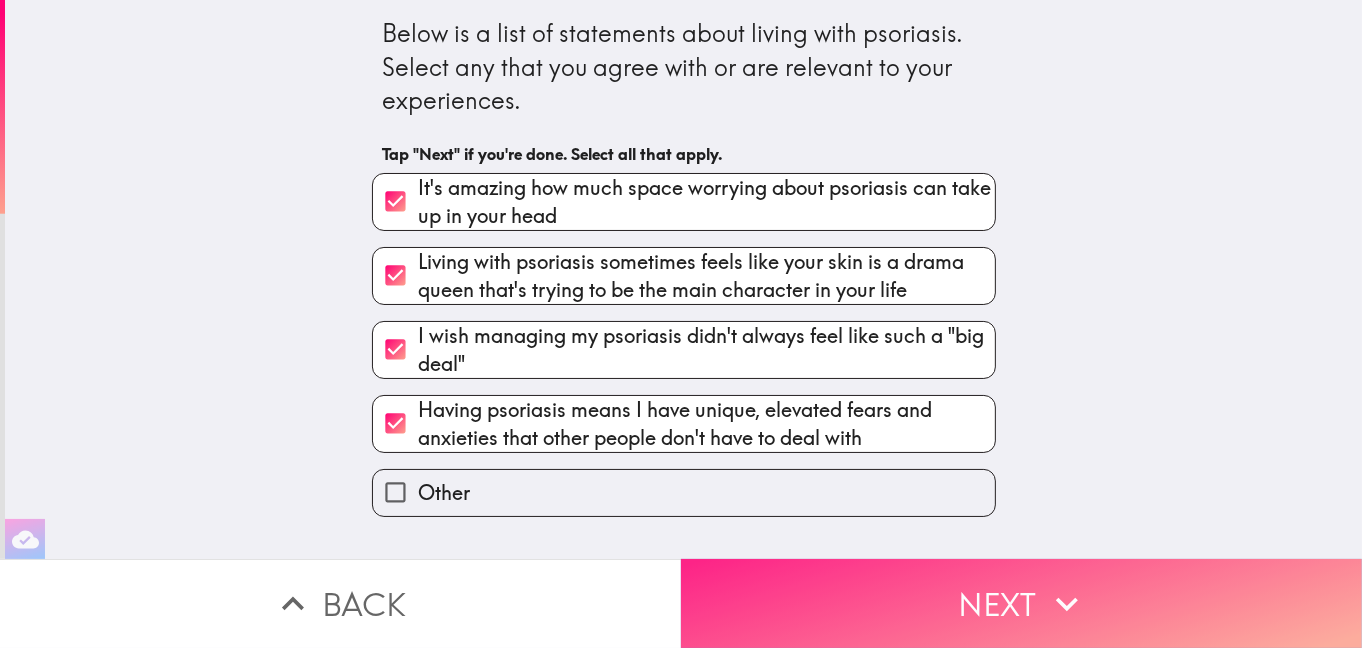 click on "Next" at bounding box center (1021, 603) 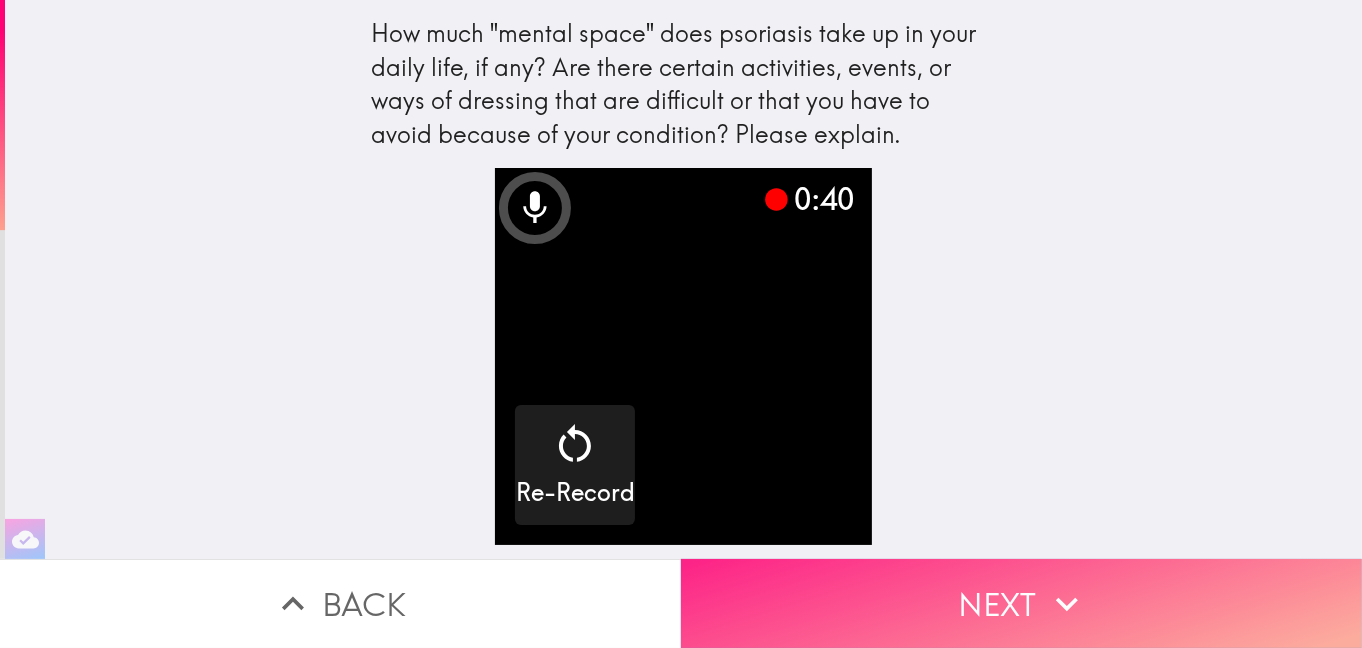 click on "Next" at bounding box center [1021, 603] 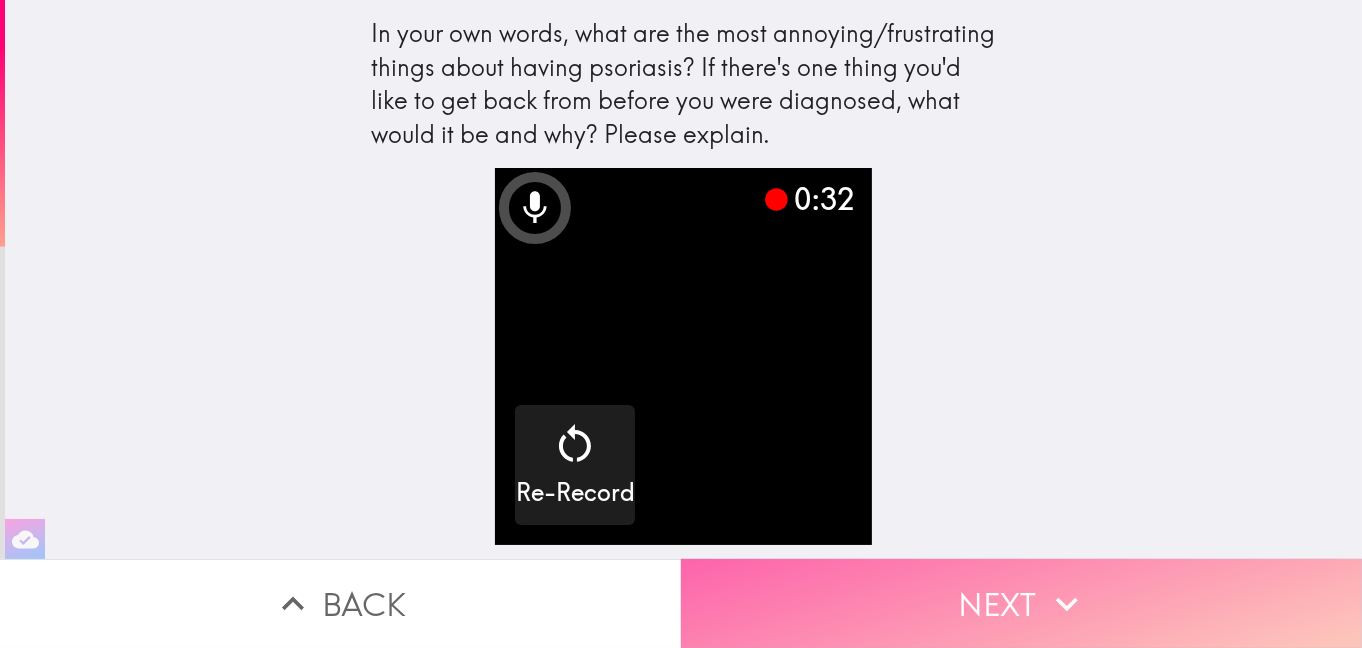 click on "Next" at bounding box center (1021, 603) 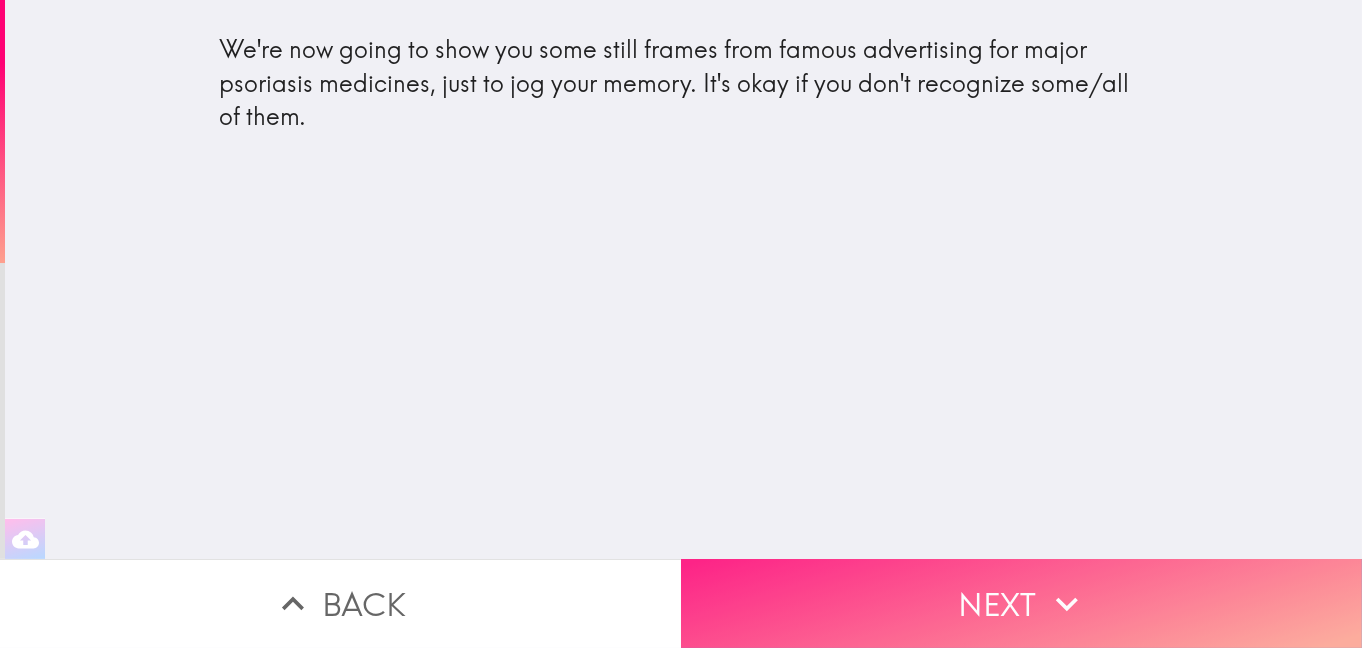 click on "Next" at bounding box center [1021, 603] 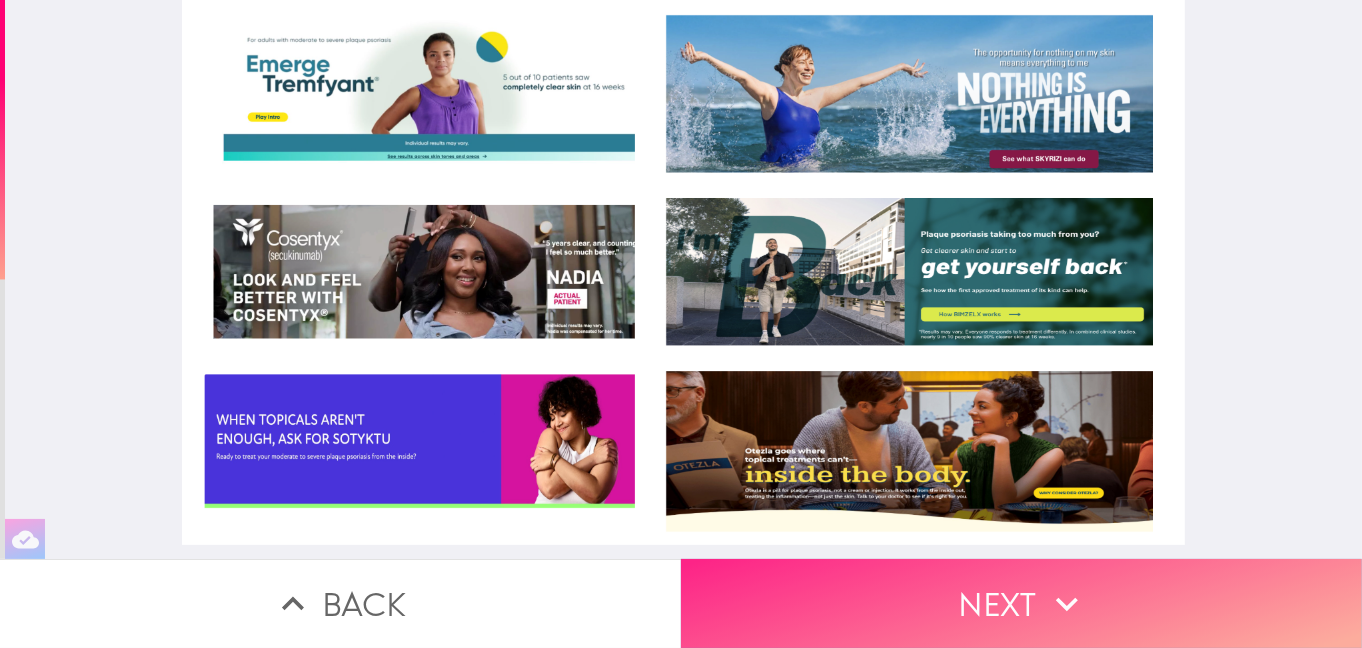 click on "Next" at bounding box center [1021, 603] 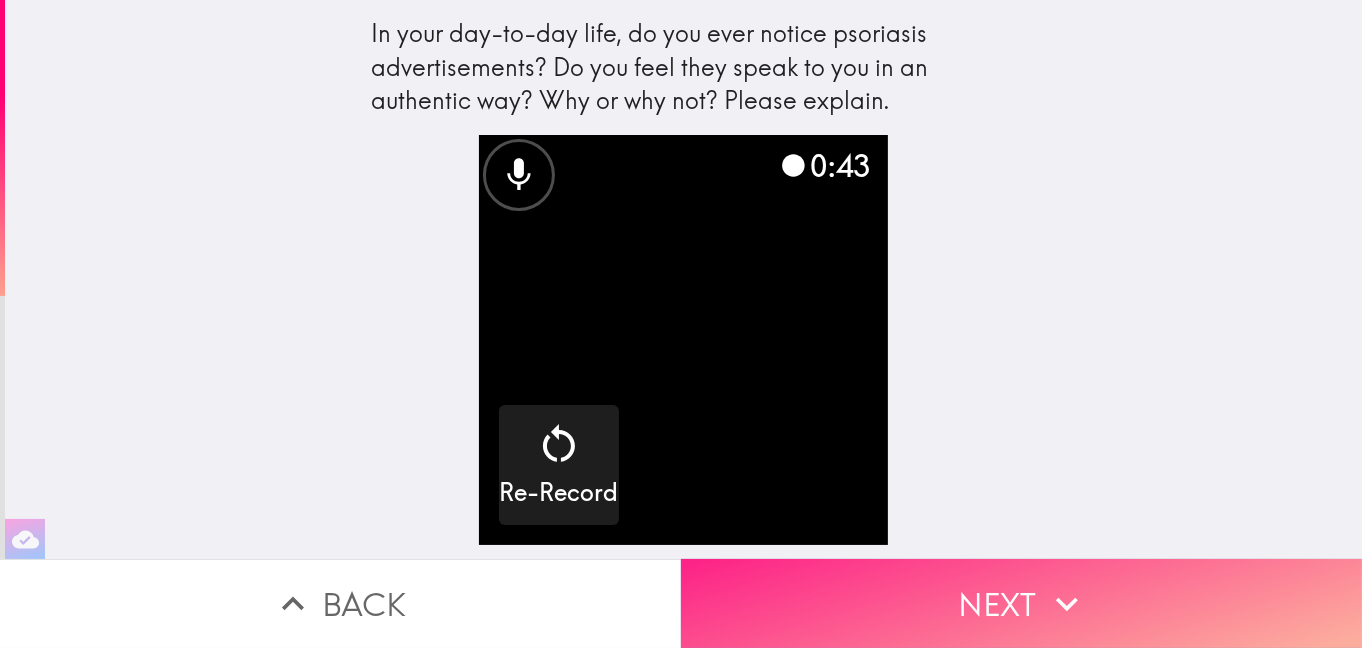 click on "Next" at bounding box center (1021, 603) 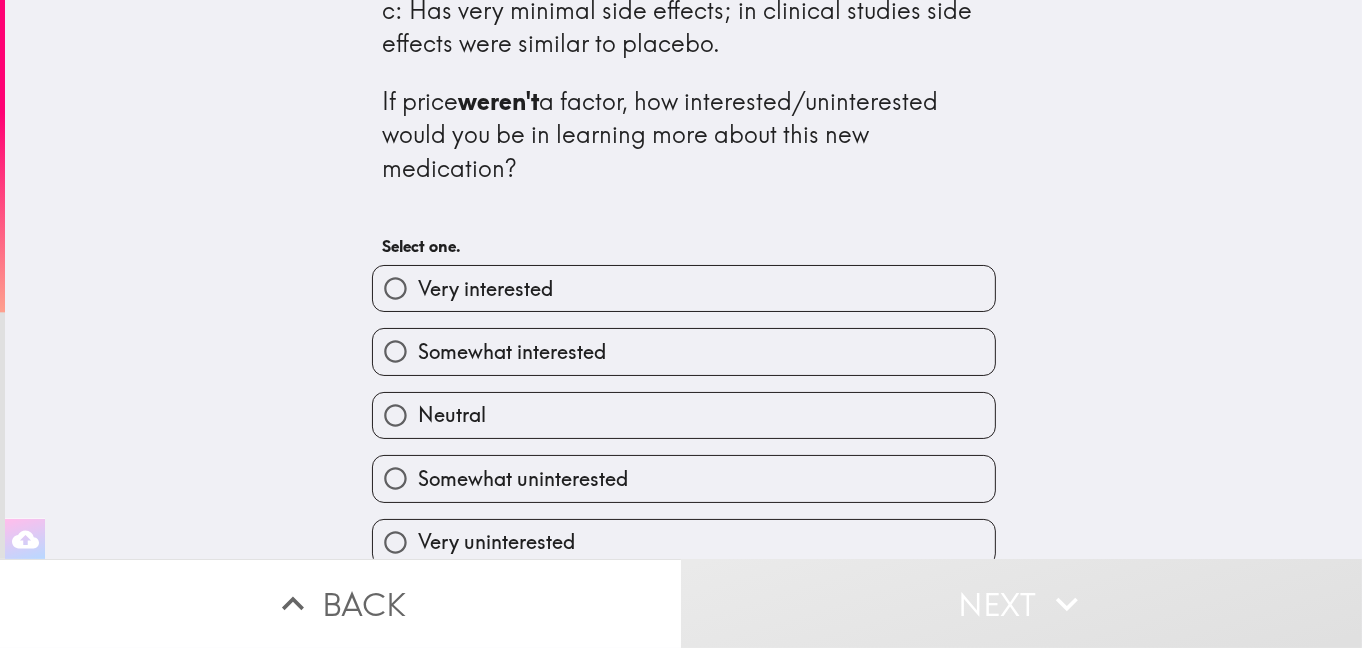 scroll, scrollTop: 300, scrollLeft: 0, axis: vertical 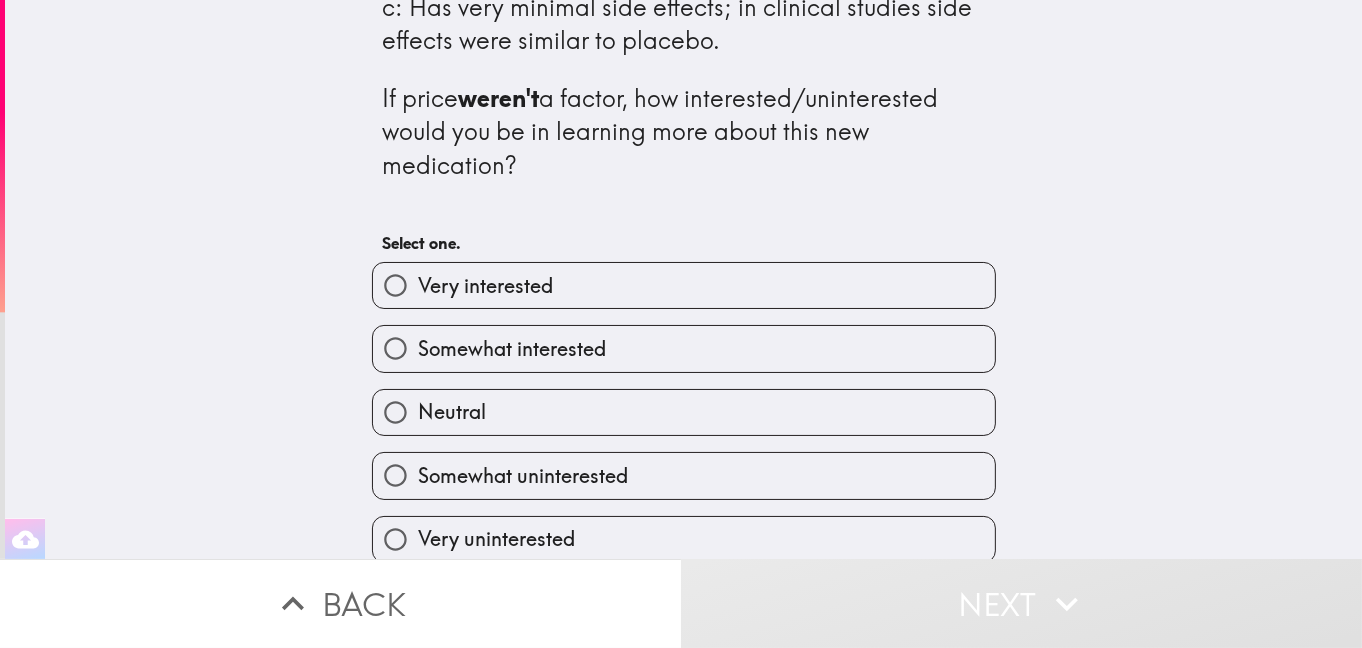 click on "Very interested" at bounding box center (684, 285) 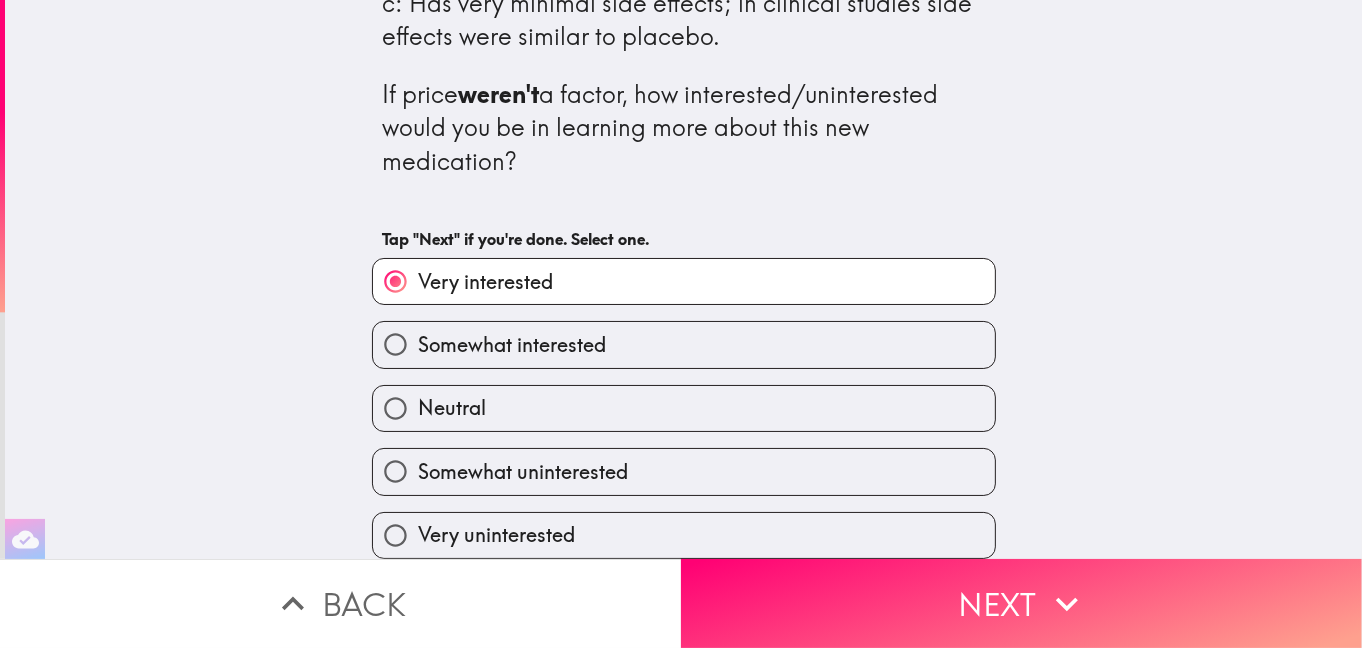 scroll, scrollTop: 322, scrollLeft: 0, axis: vertical 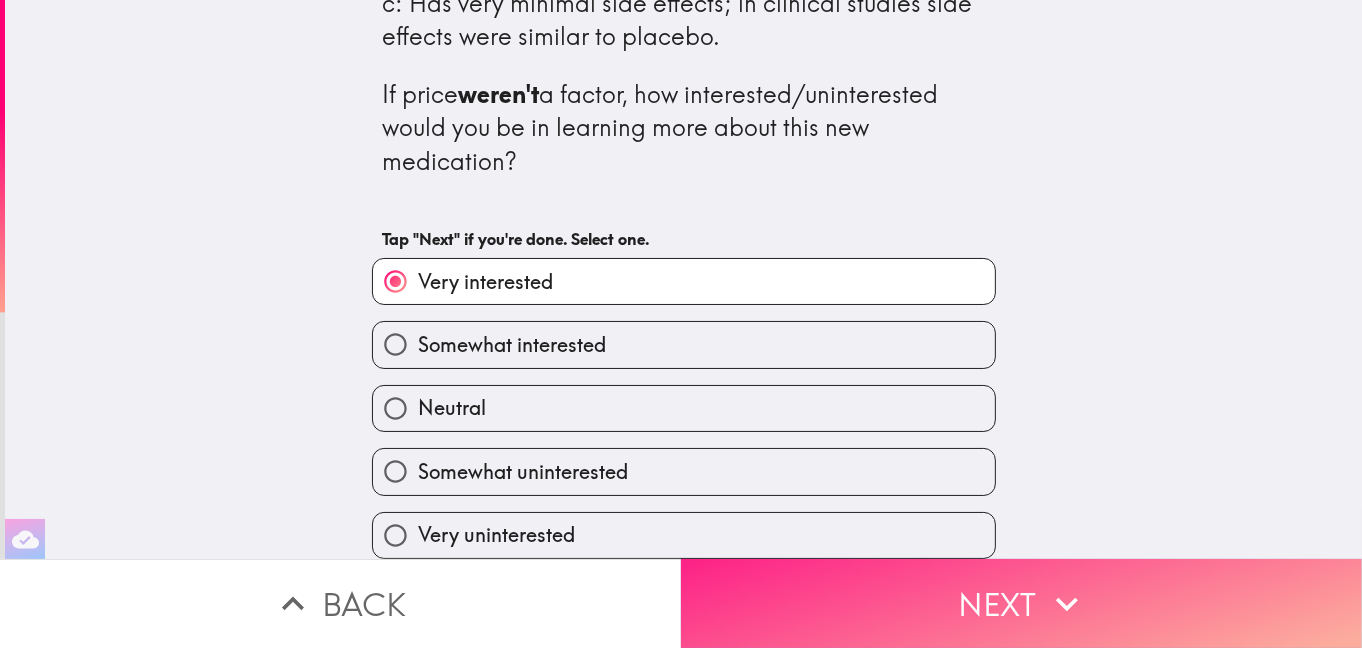 click on "Next" at bounding box center (1021, 603) 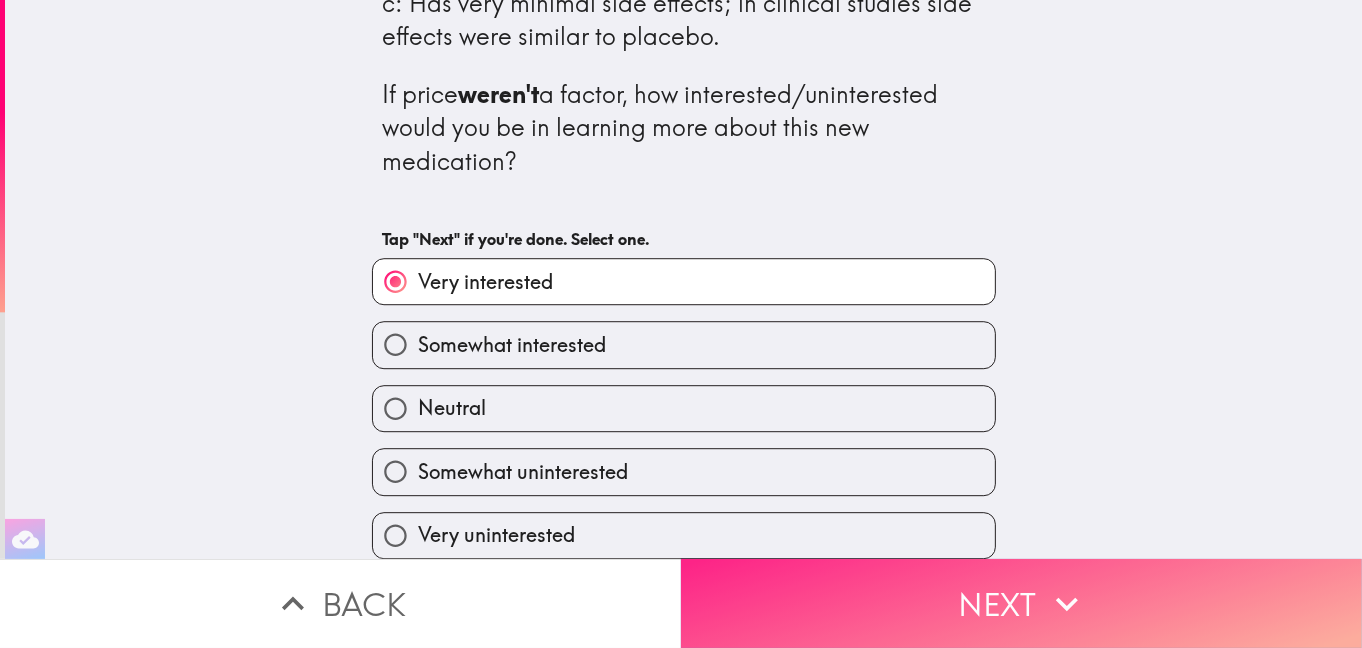 scroll, scrollTop: 107, scrollLeft: 0, axis: vertical 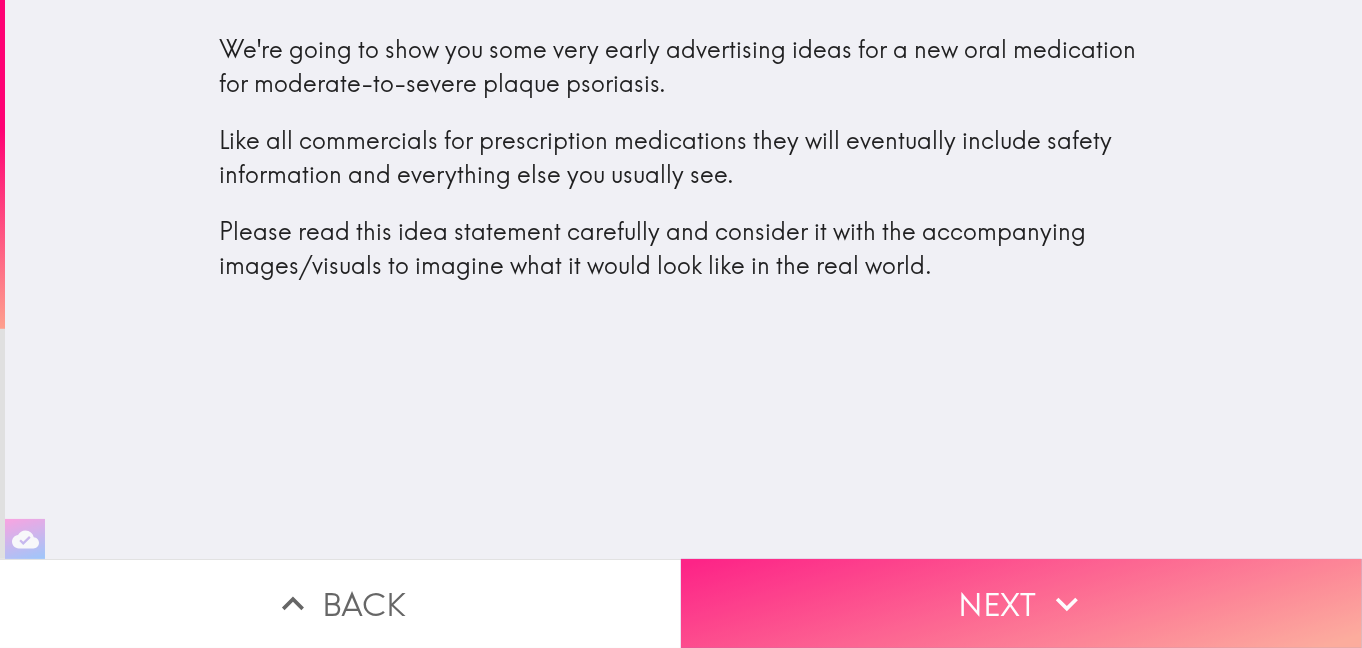 click on "Next" at bounding box center [1021, 603] 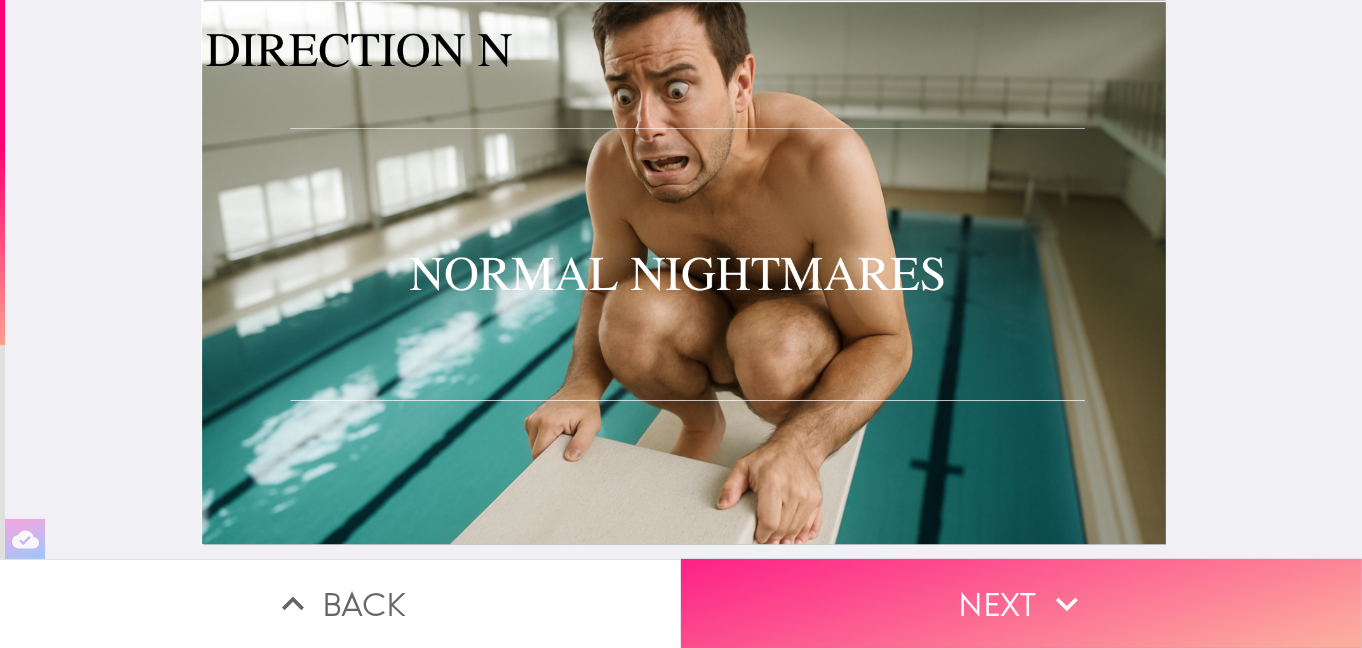 click on "Next" at bounding box center (1021, 603) 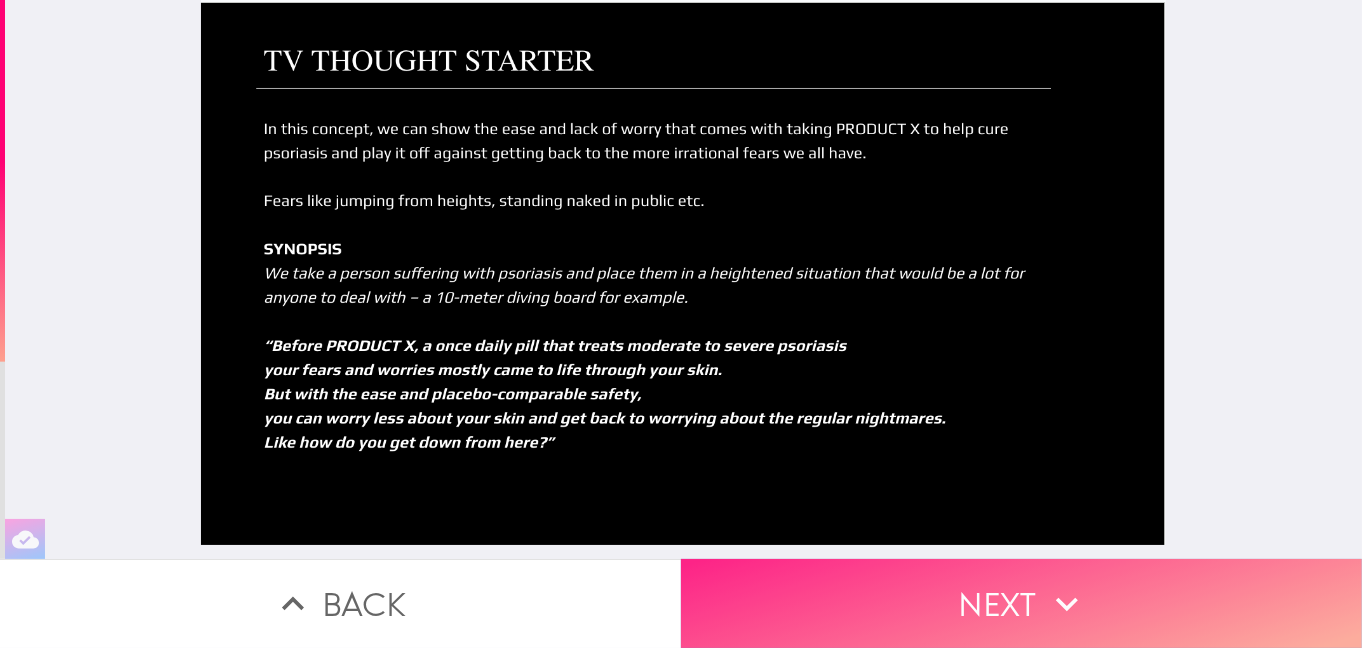 click on "Next" at bounding box center (1021, 603) 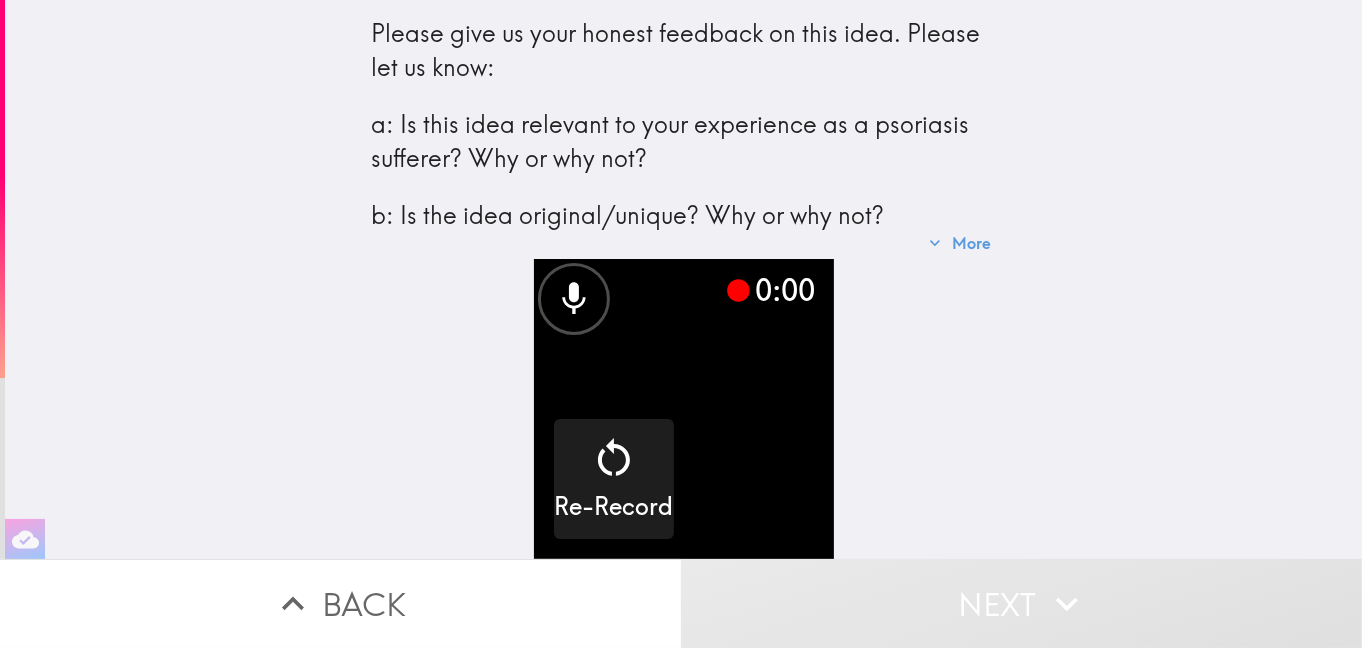 scroll, scrollTop: 99, scrollLeft: 0, axis: vertical 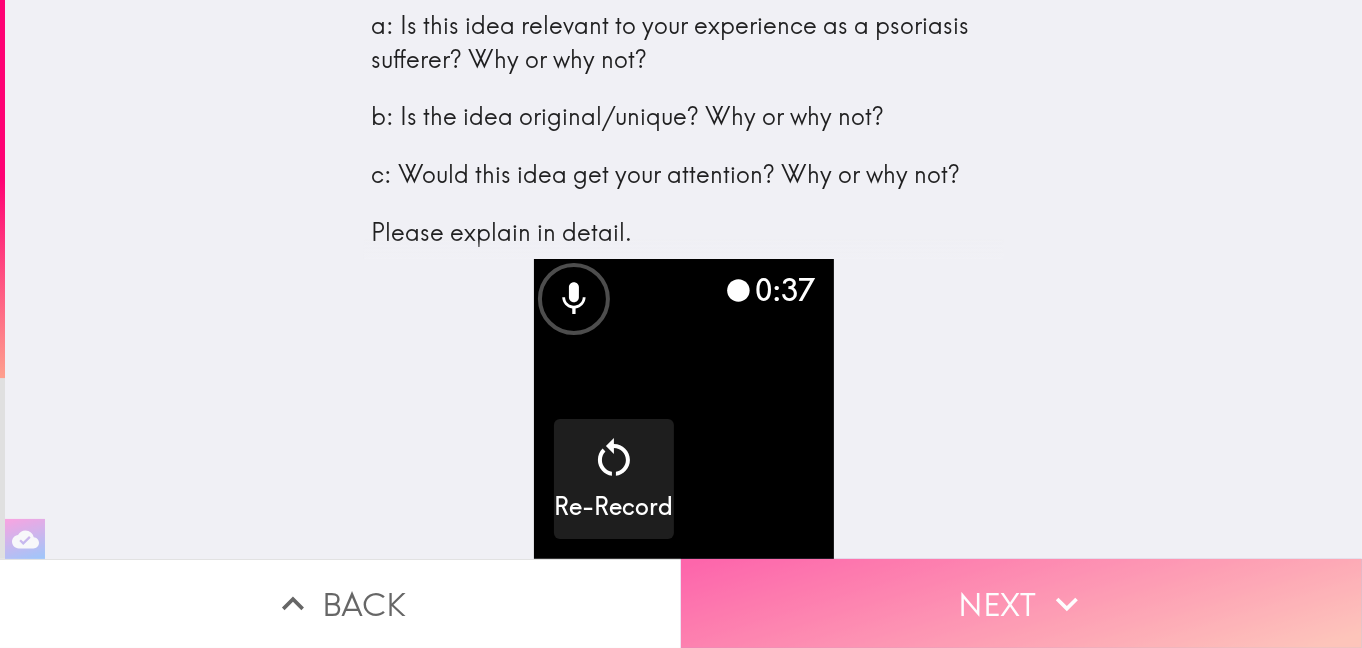 click on "Next" at bounding box center [1021, 603] 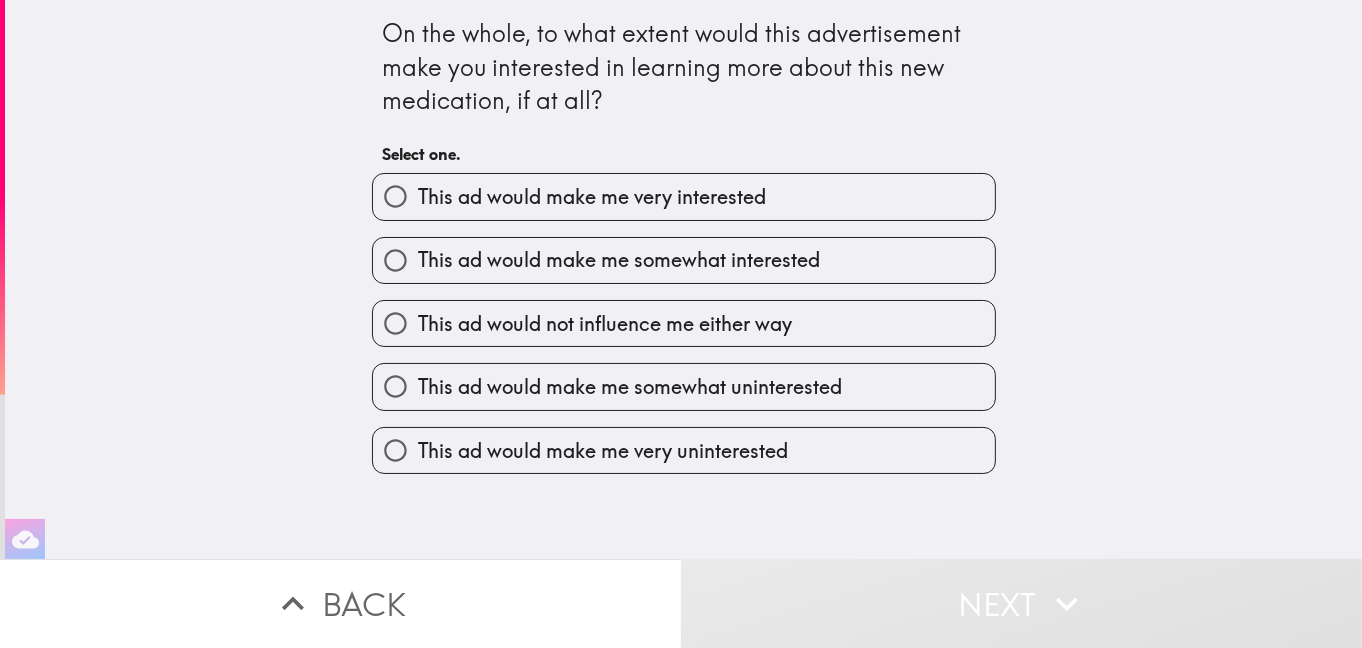 click on "This ad would make me somewhat interested" at bounding box center (684, 260) 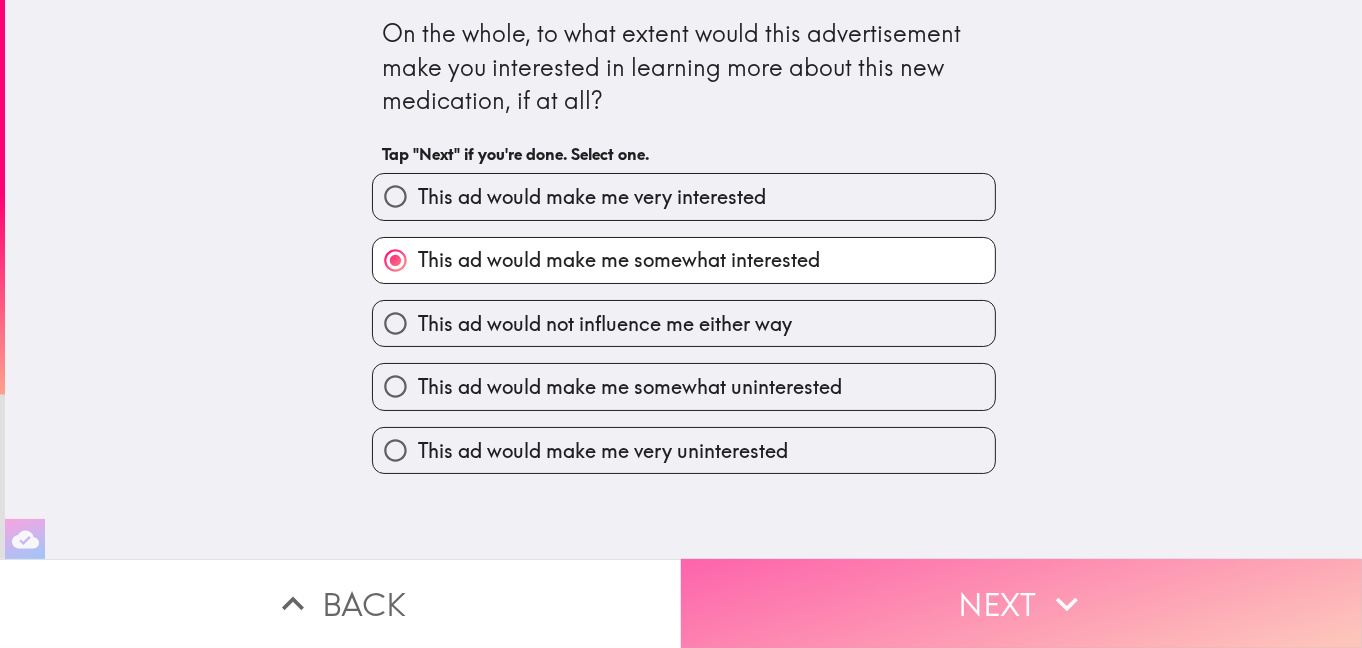 click on "Next" at bounding box center [1021, 603] 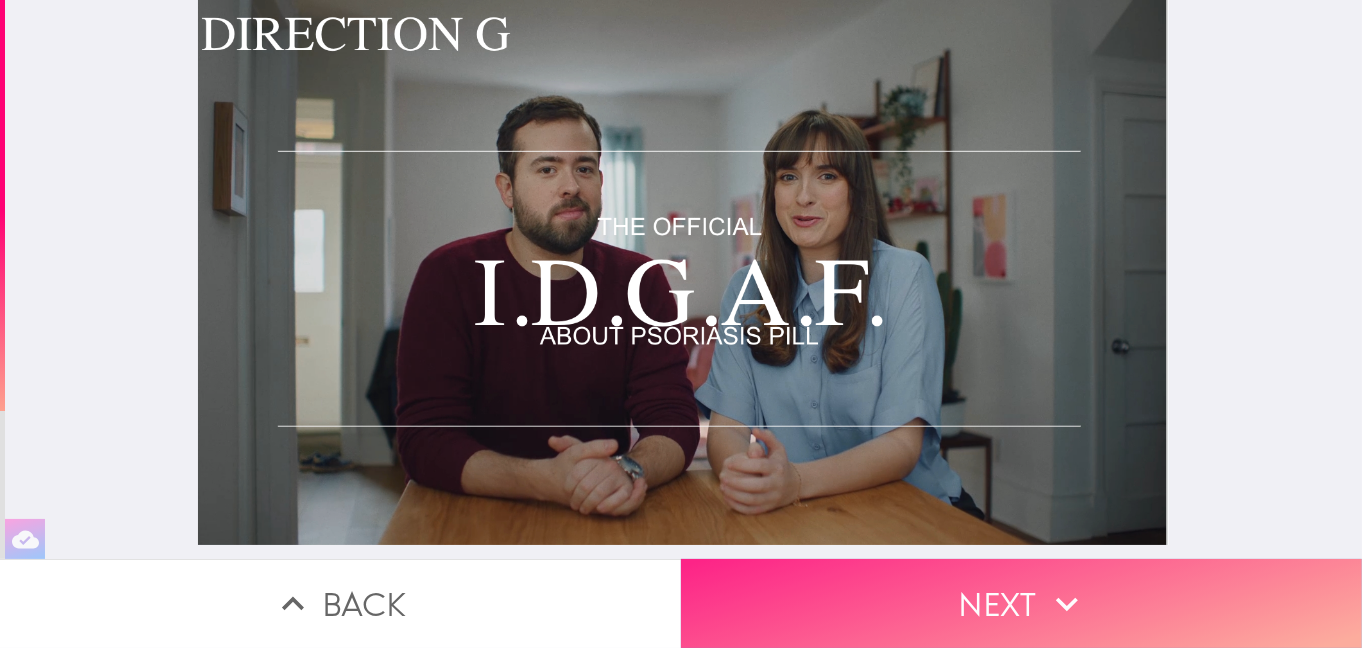 click on "Next" at bounding box center (1021, 603) 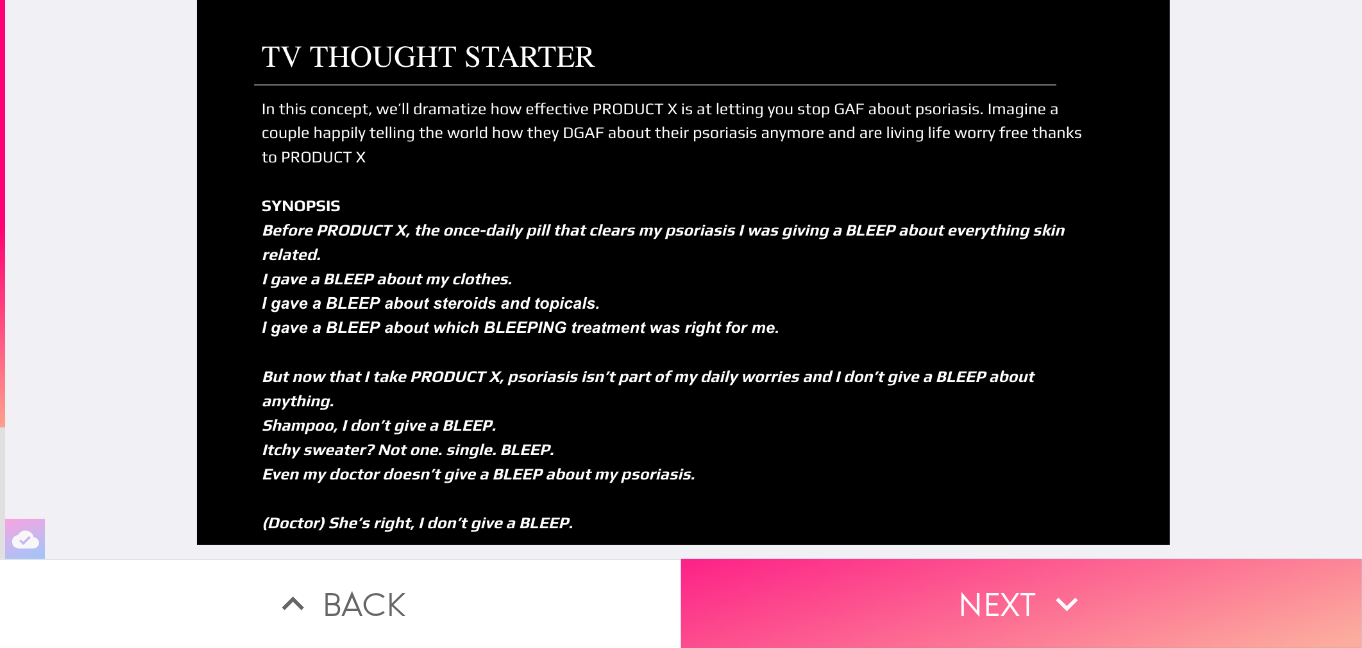 click on "Next" at bounding box center (1021, 603) 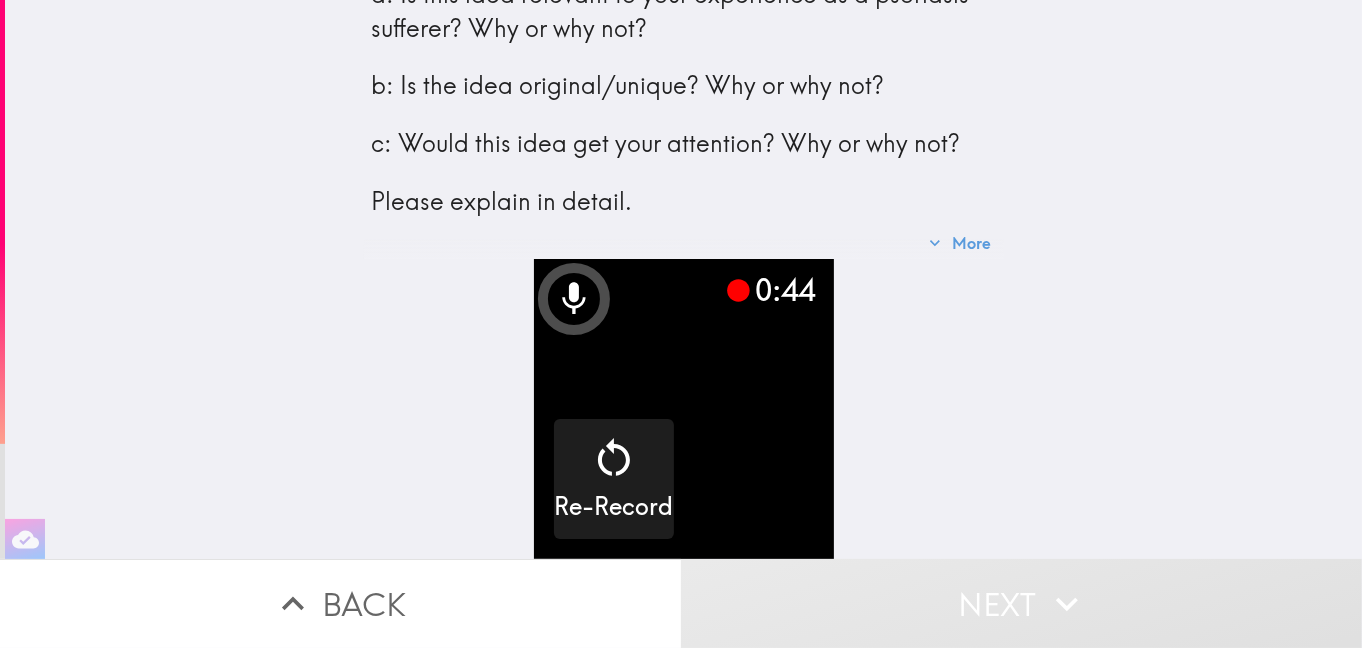 scroll, scrollTop: 146, scrollLeft: 0, axis: vertical 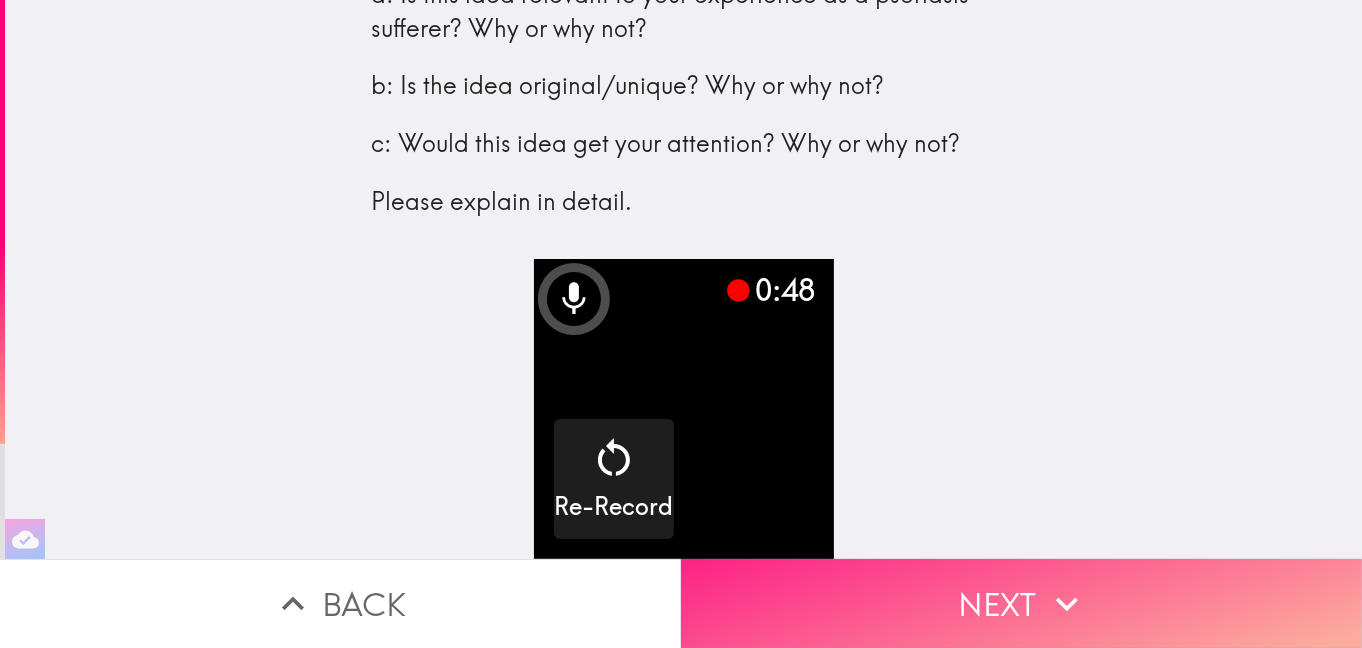 click on "Next" at bounding box center (1021, 603) 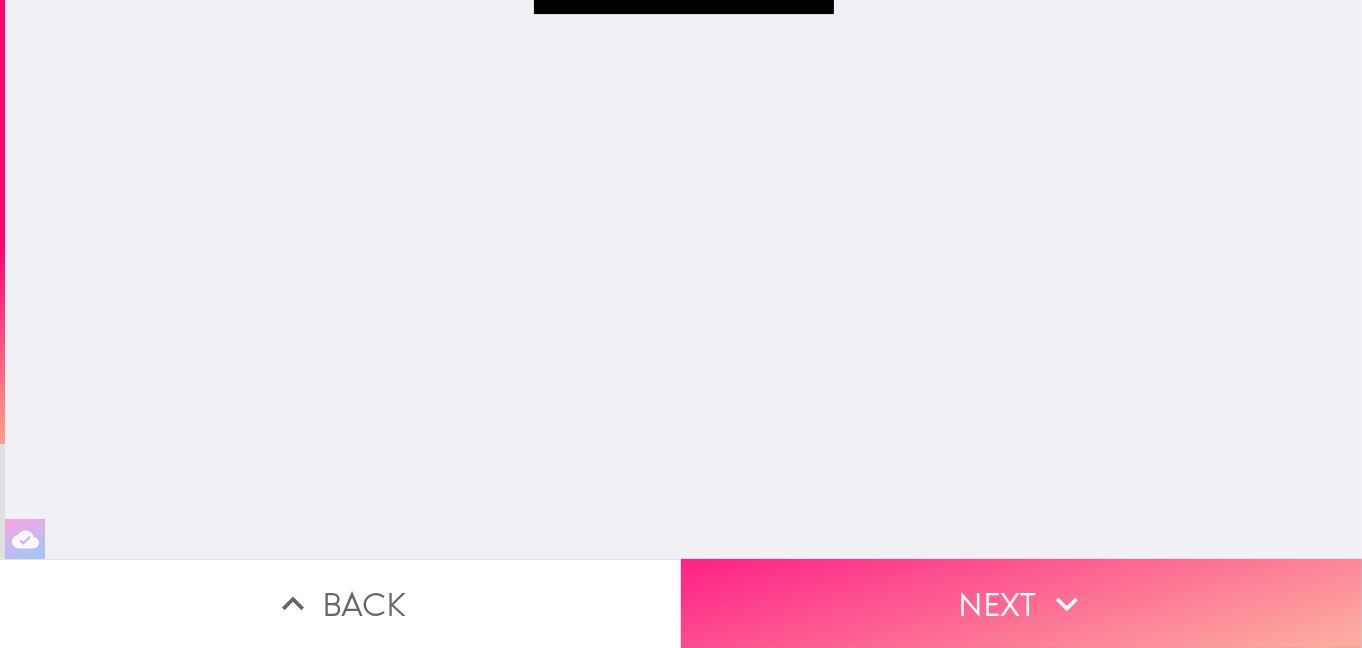 scroll, scrollTop: 144, scrollLeft: 0, axis: vertical 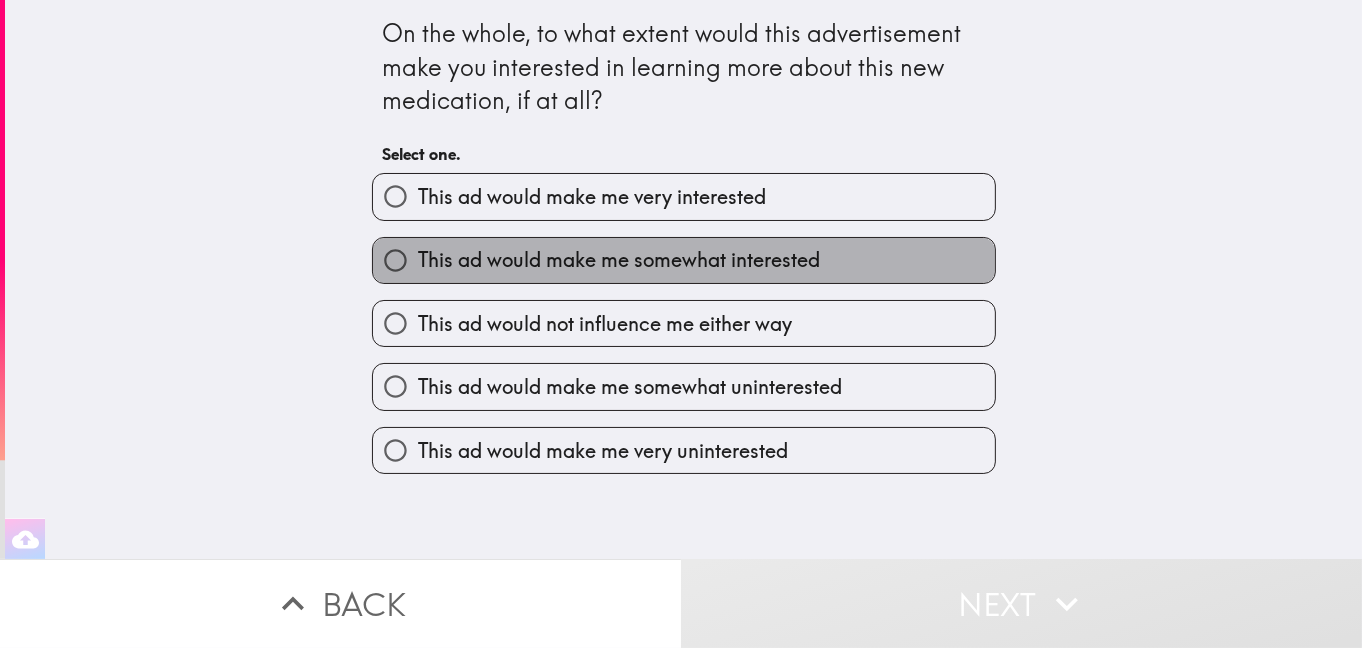 click on "This ad would make me somewhat interested" at bounding box center (619, 260) 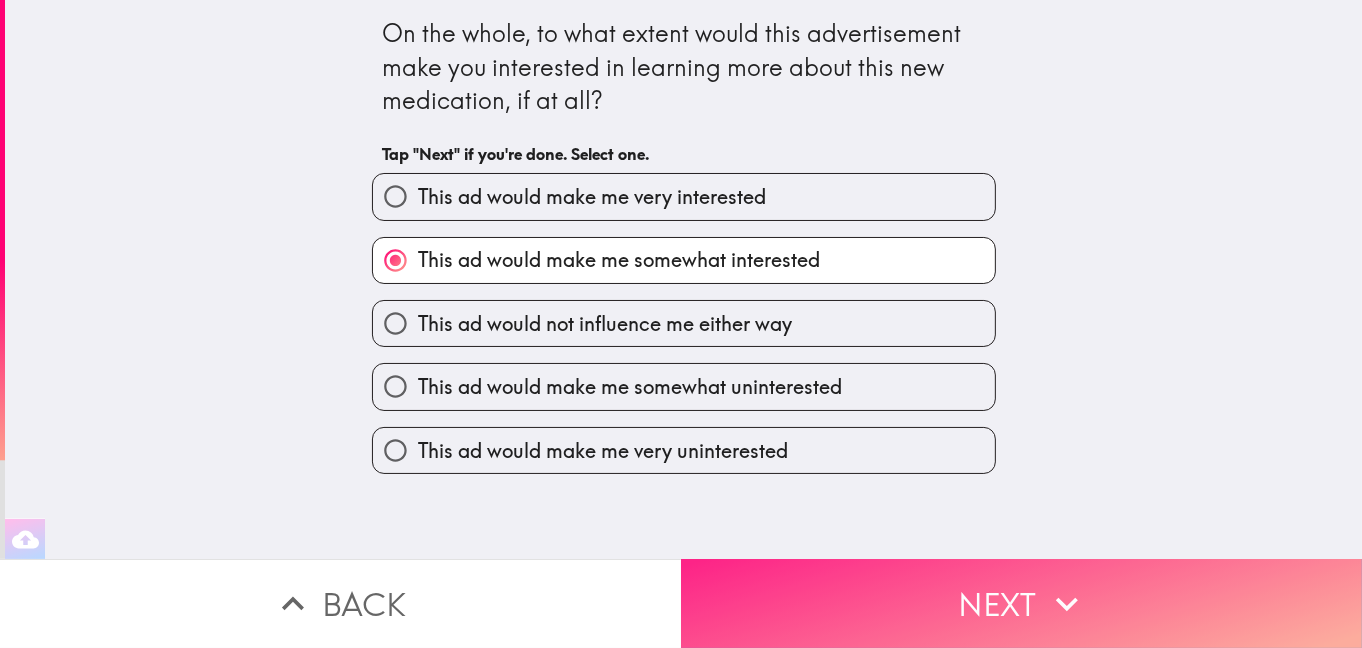 click on "Next" at bounding box center [1021, 603] 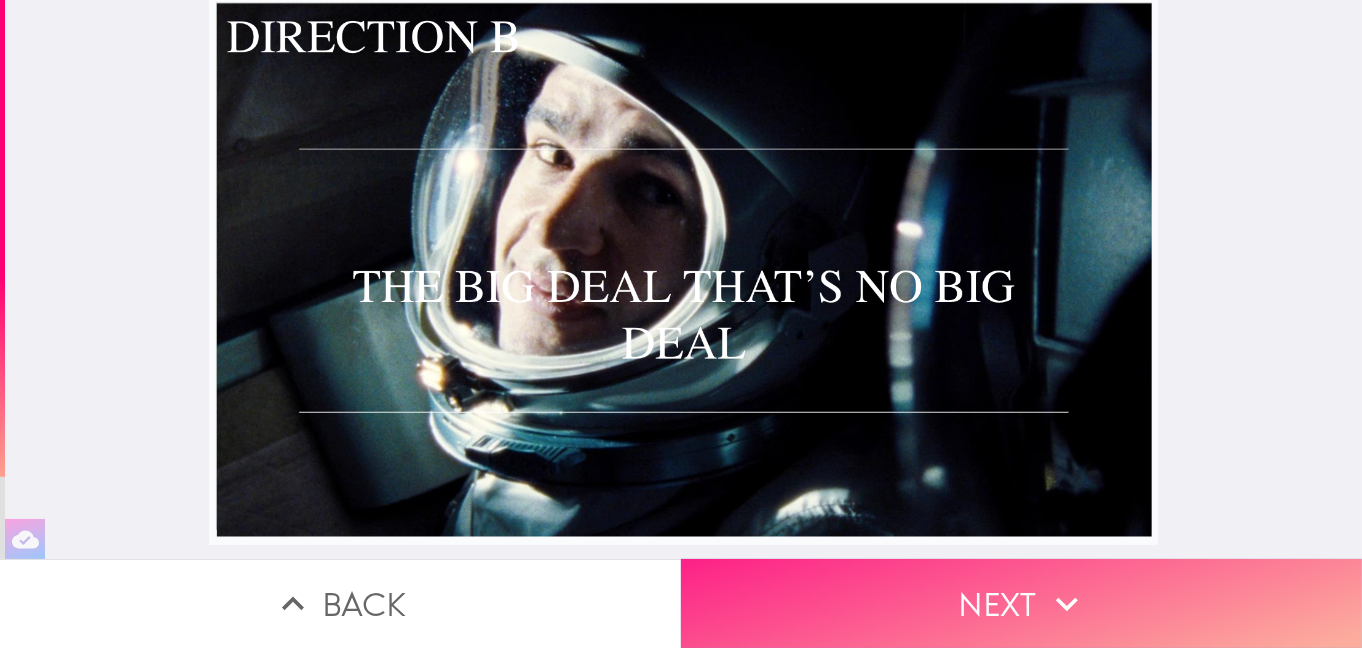click on "Next" at bounding box center (1021, 603) 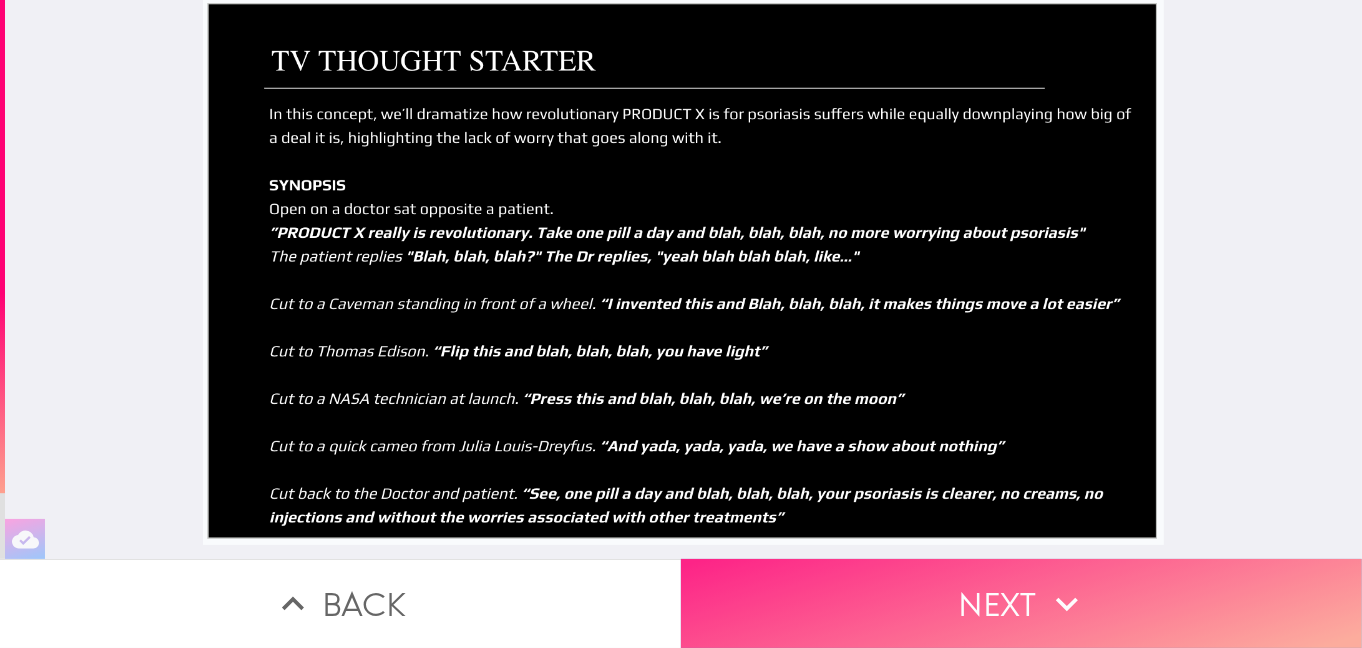 click on "Next" at bounding box center [1021, 603] 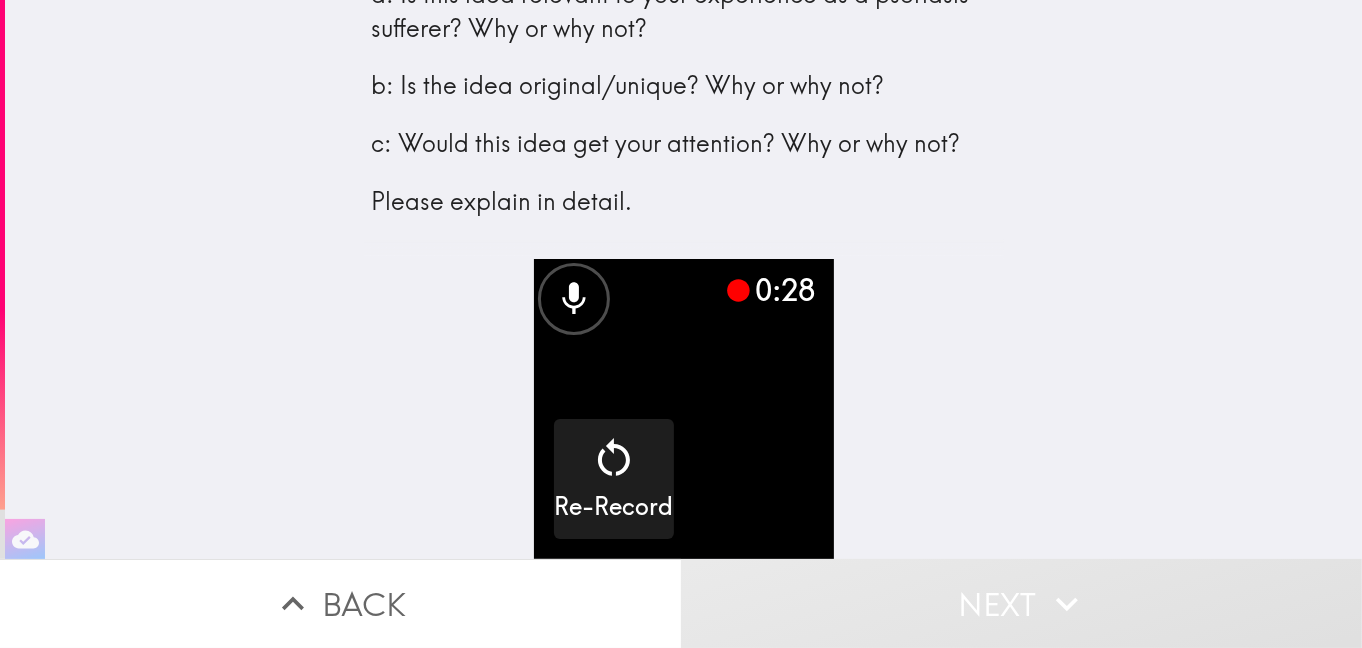 scroll, scrollTop: 146, scrollLeft: 0, axis: vertical 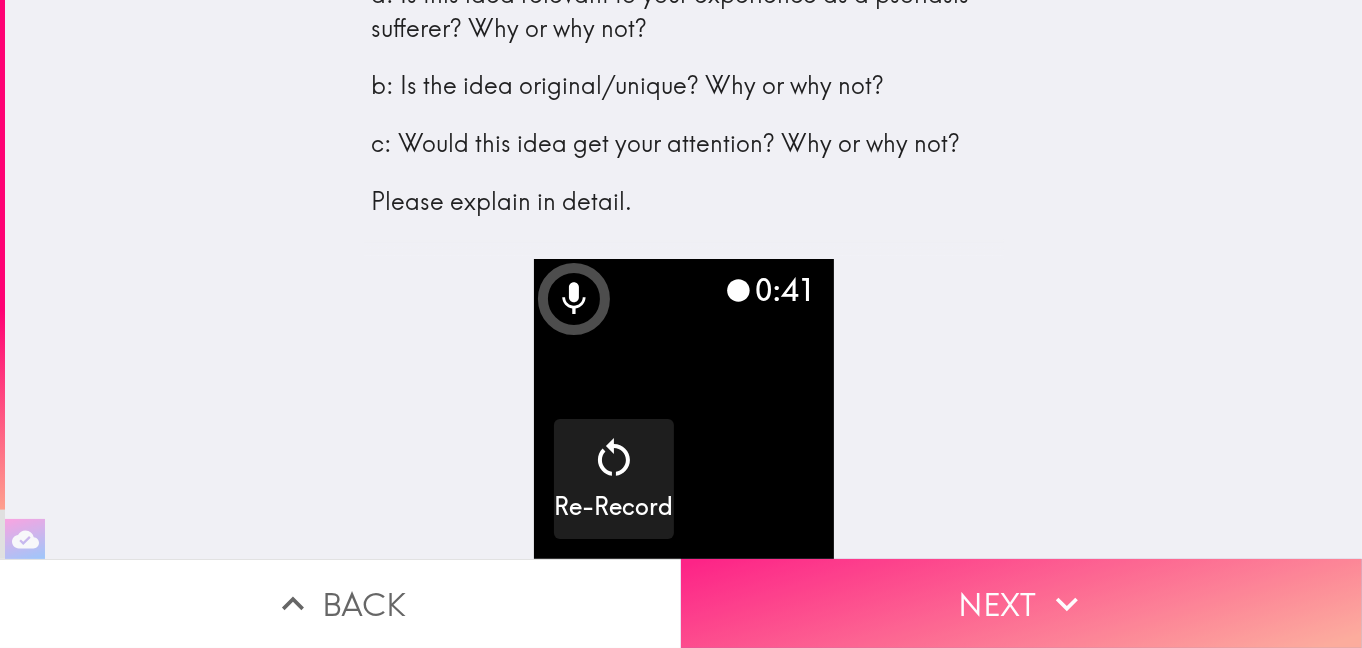 click on "Next" at bounding box center (1021, 603) 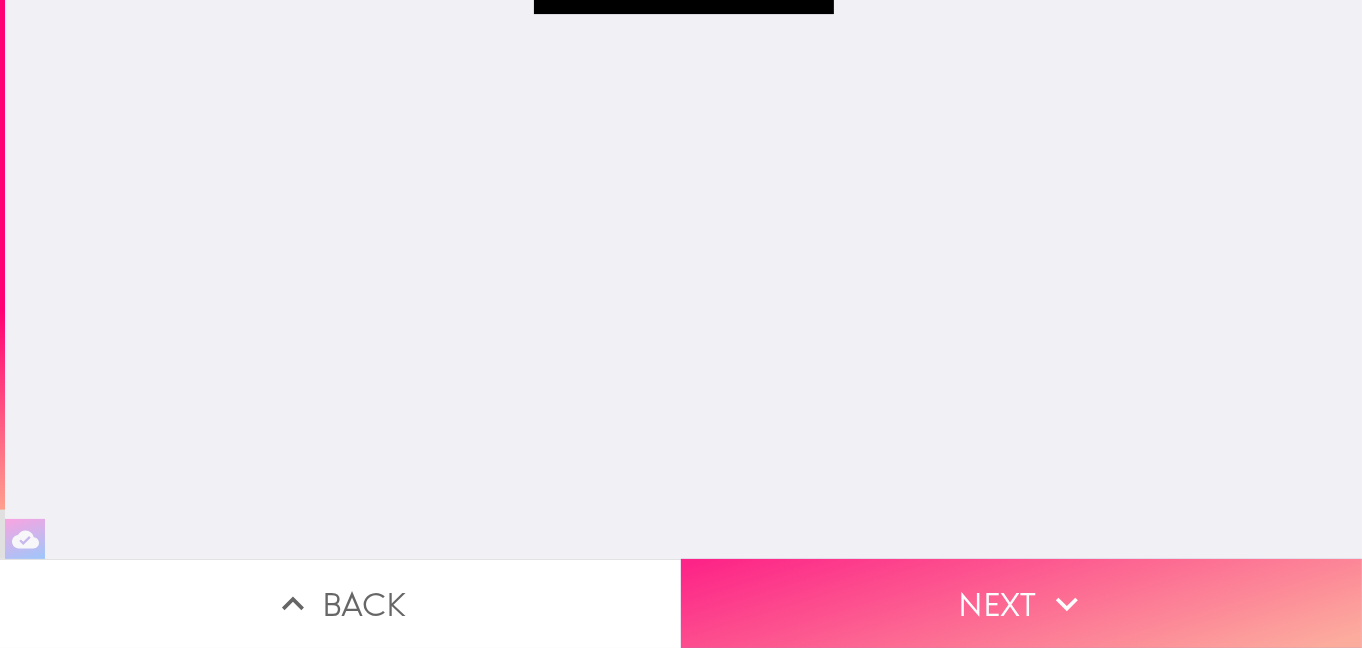 scroll, scrollTop: 144, scrollLeft: 0, axis: vertical 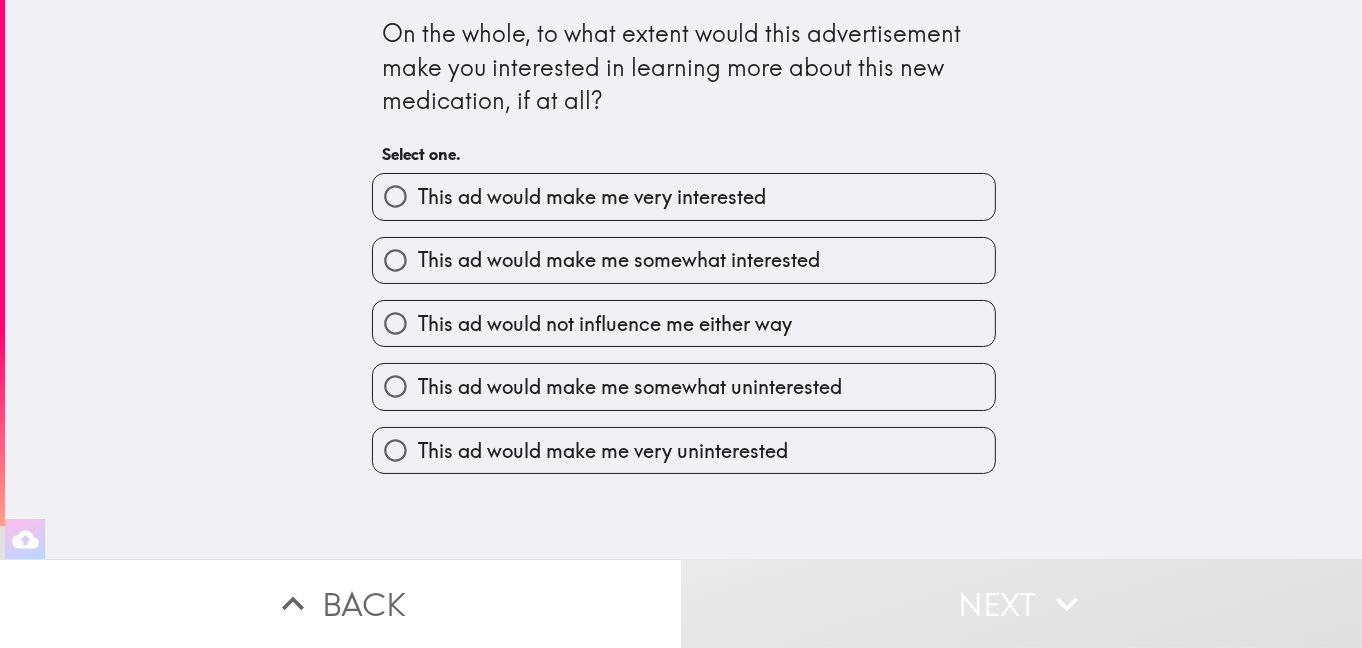 click on "This ad would make me very interested" at bounding box center (592, 197) 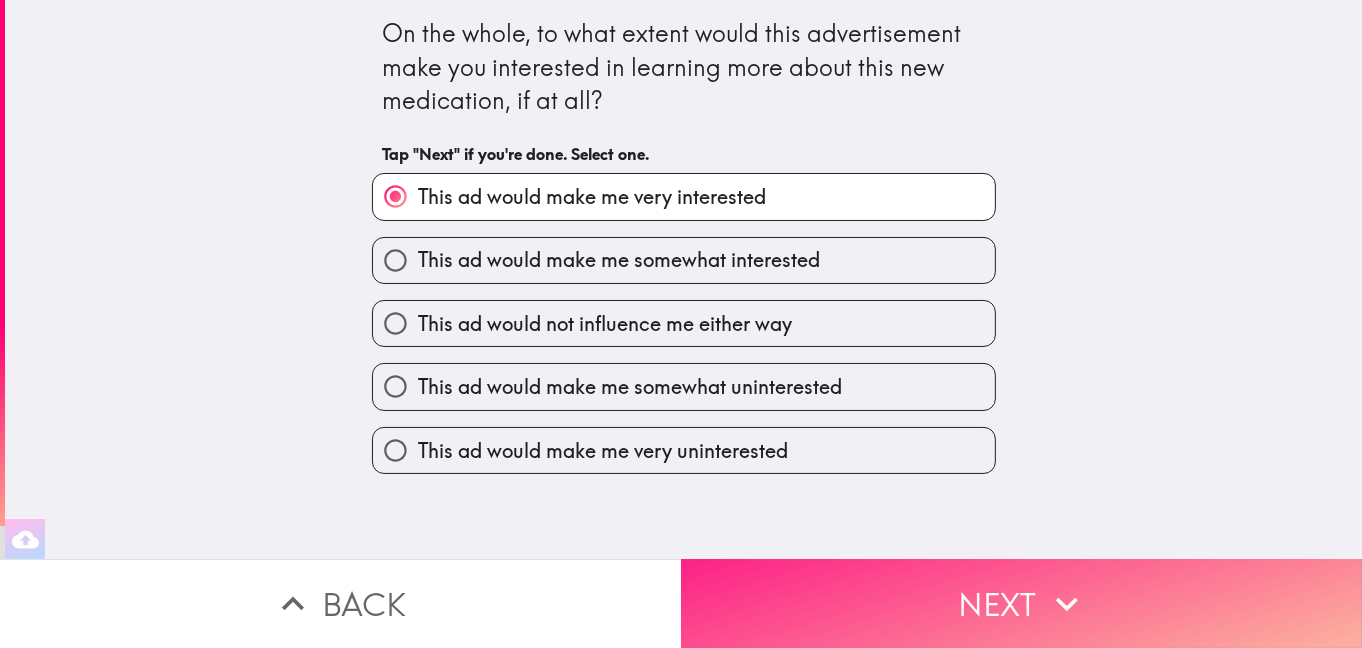 click on "Next" at bounding box center (1021, 603) 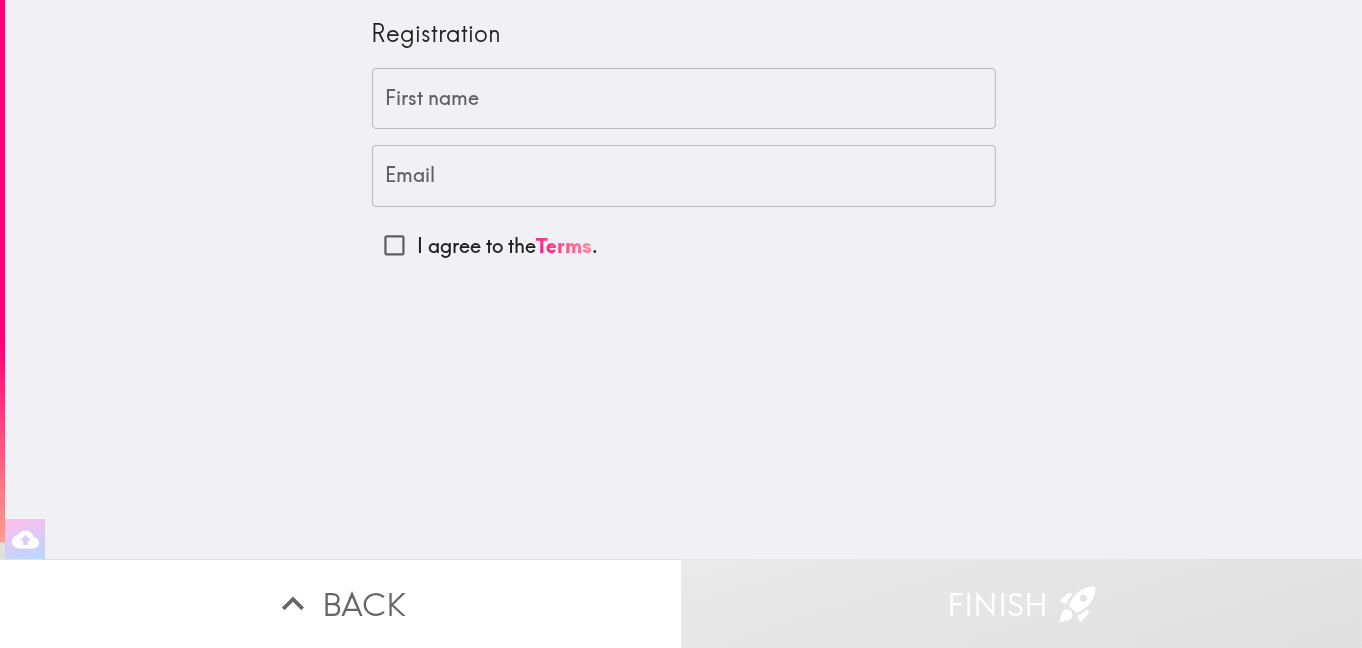 click on "First name" at bounding box center [684, 99] 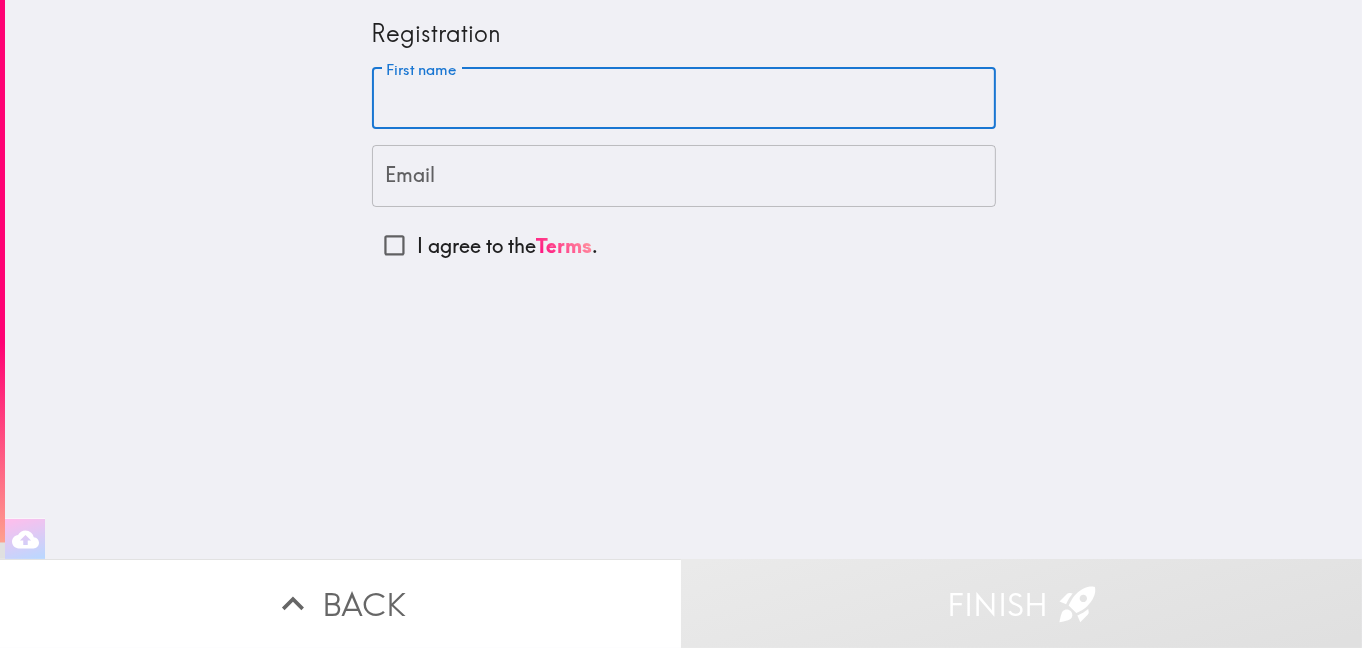 type on "[FIRST]" 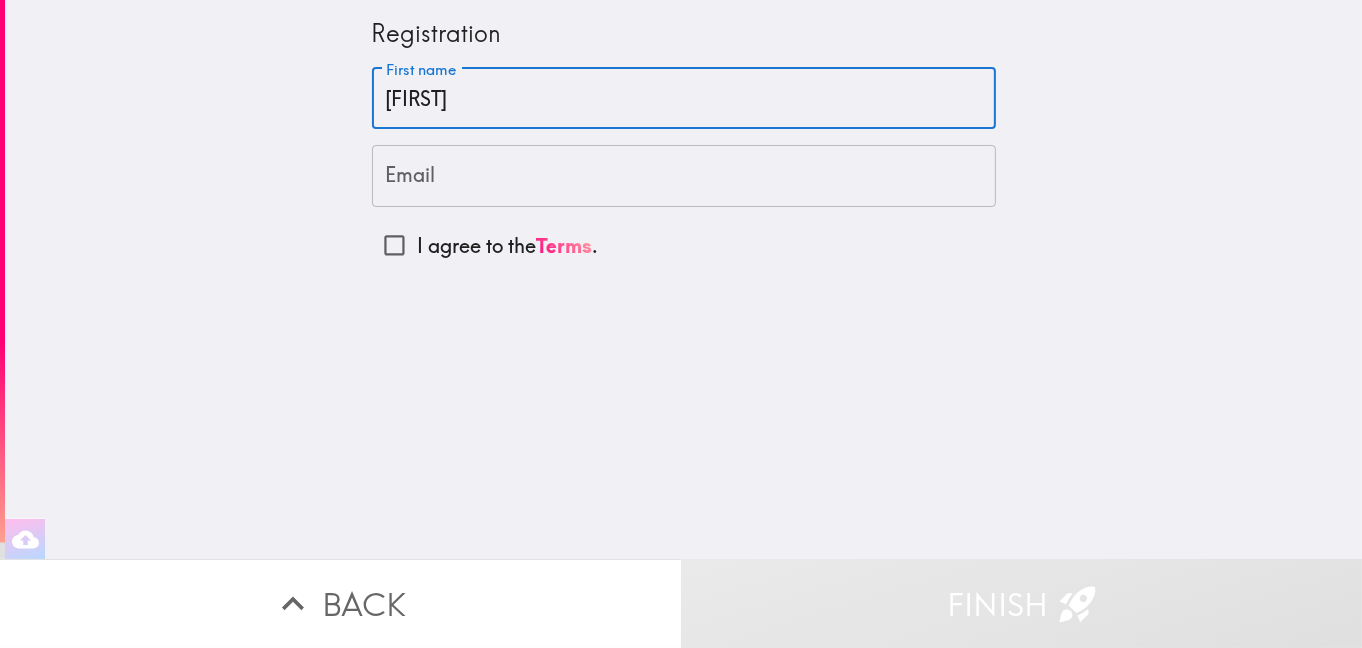 type on "[EMAIL]" 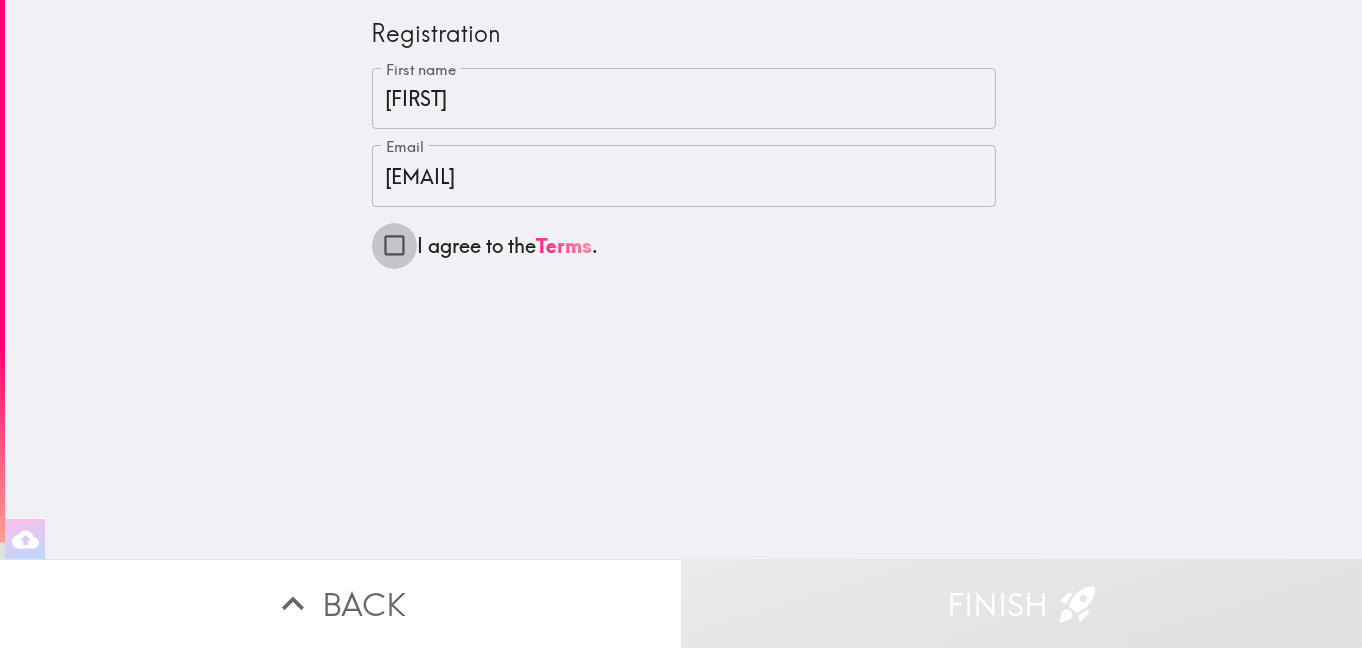 click on "I agree to the  Terms ." at bounding box center (394, 245) 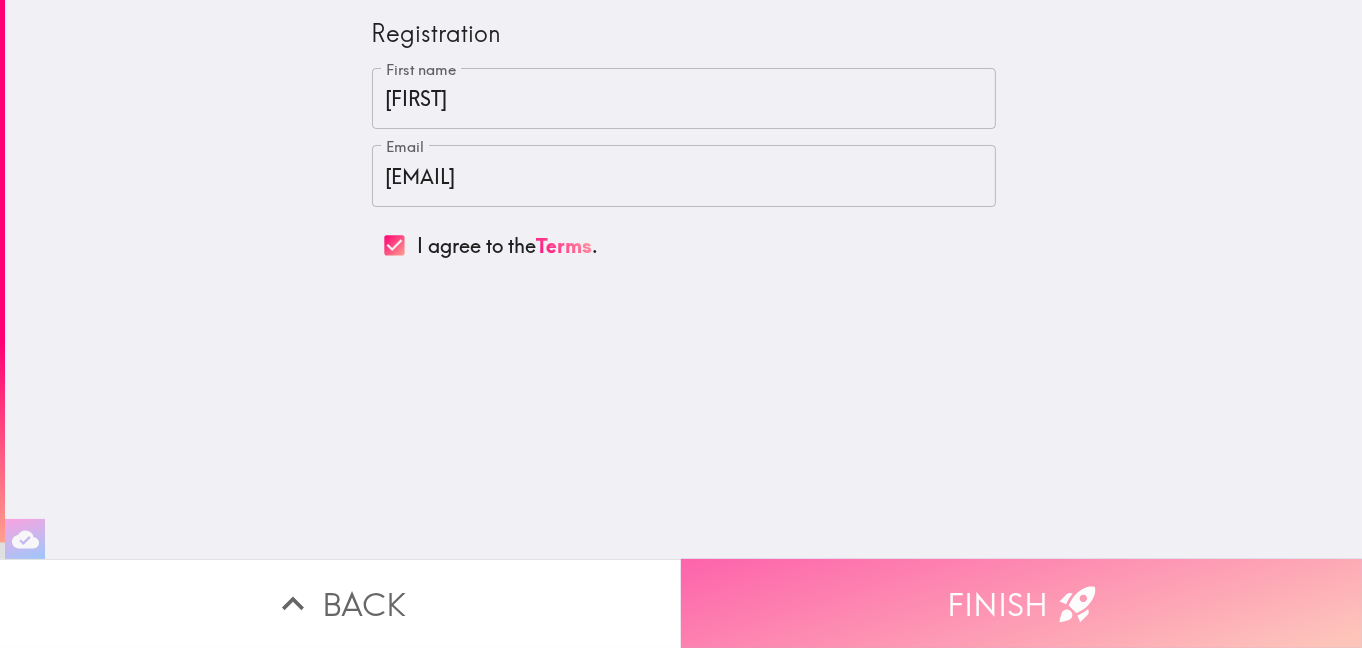 click 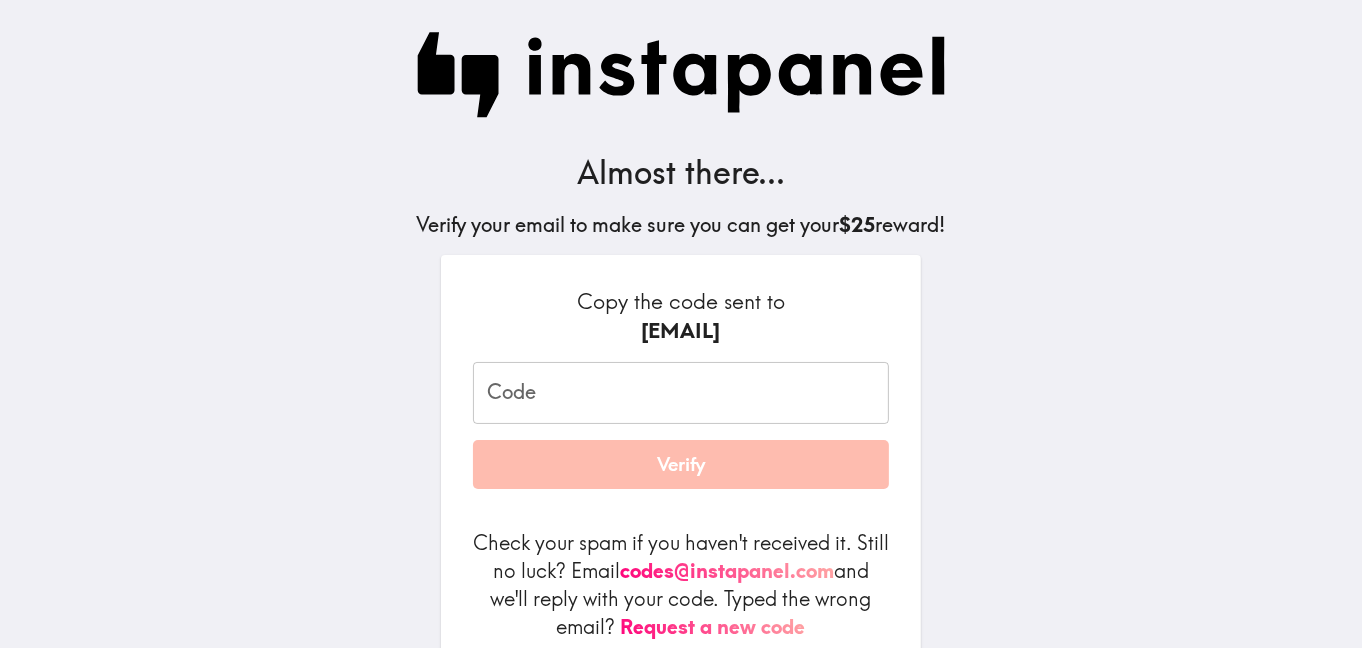 click on "Code" at bounding box center (681, 393) 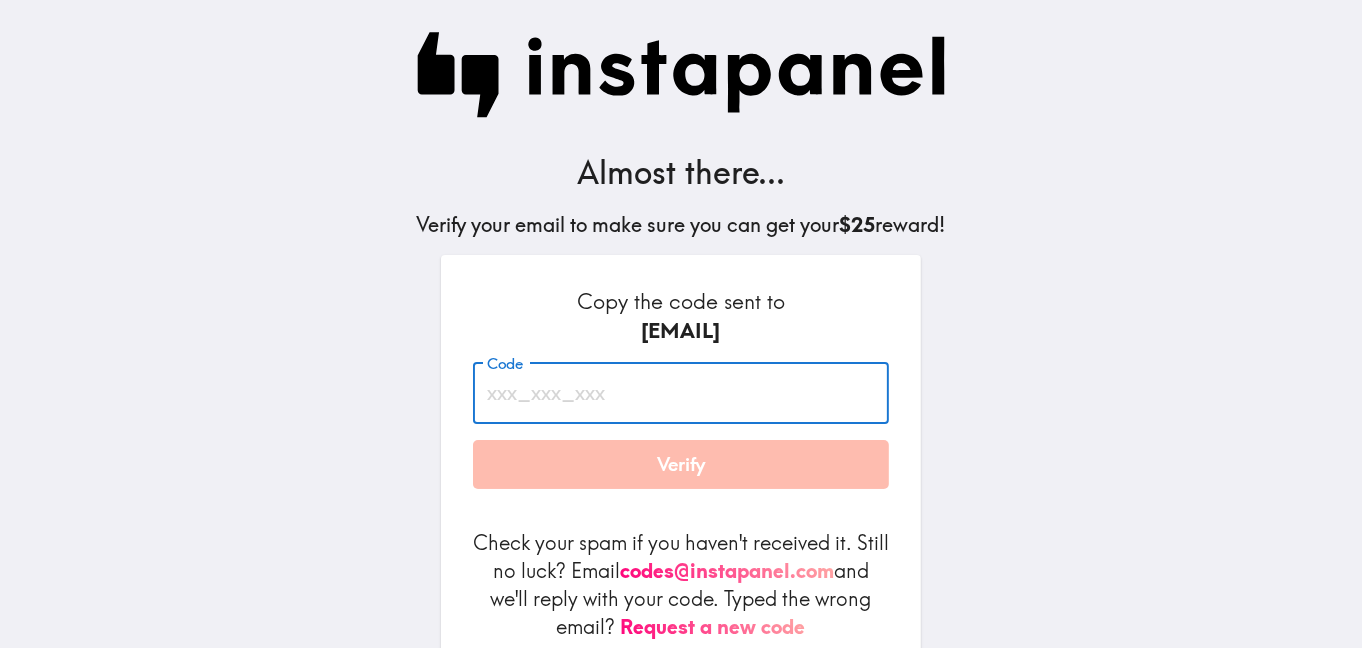 paste on "AF4_hgh_rmL" 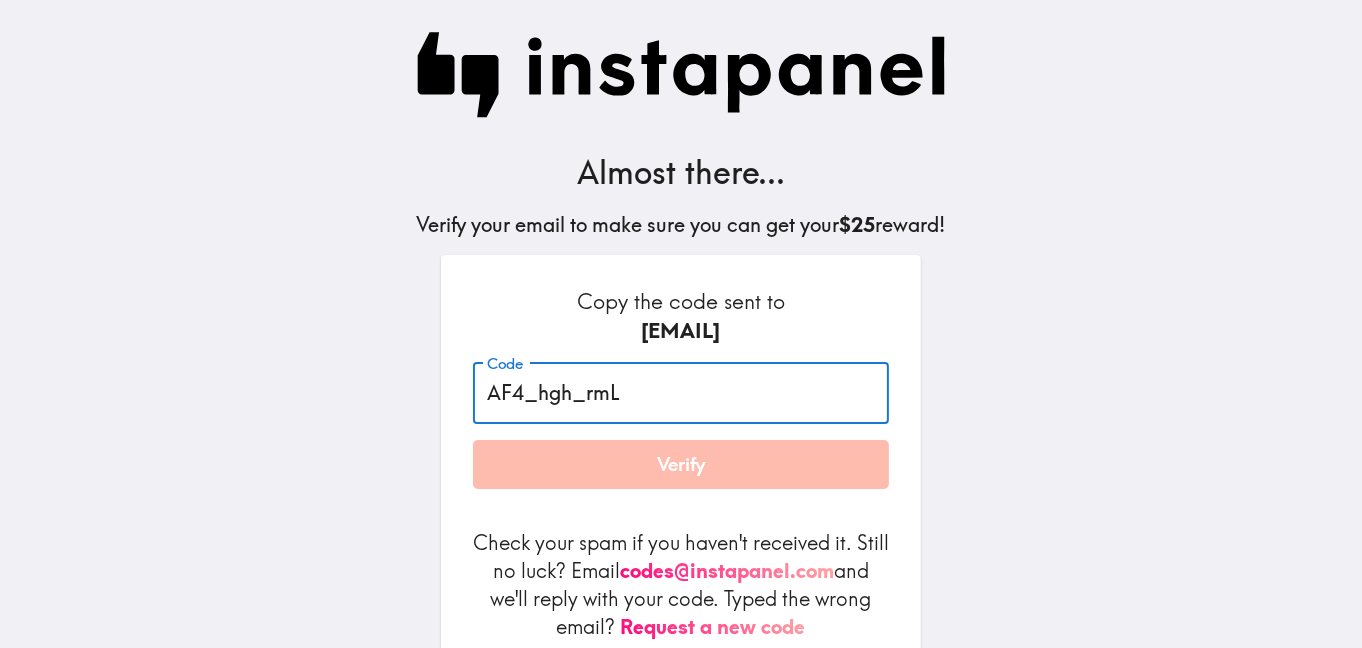 type on "AF4_hgh_rmL" 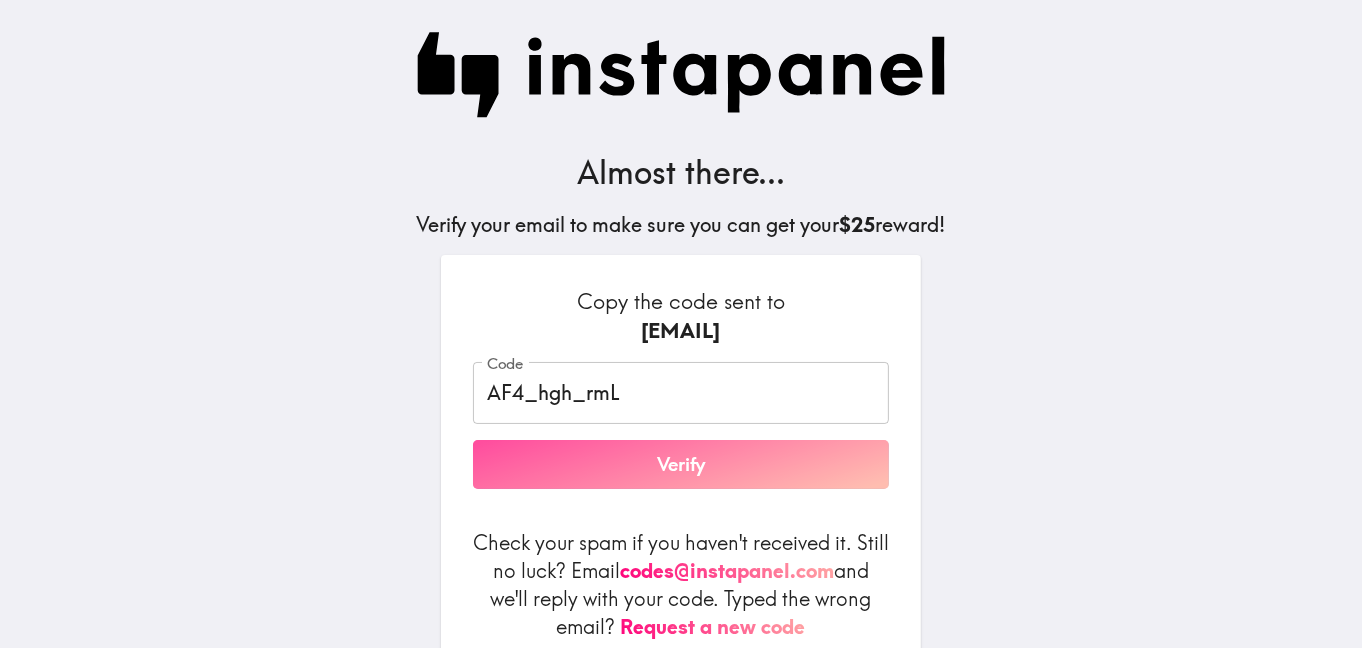 click on "Verify" at bounding box center (681, 465) 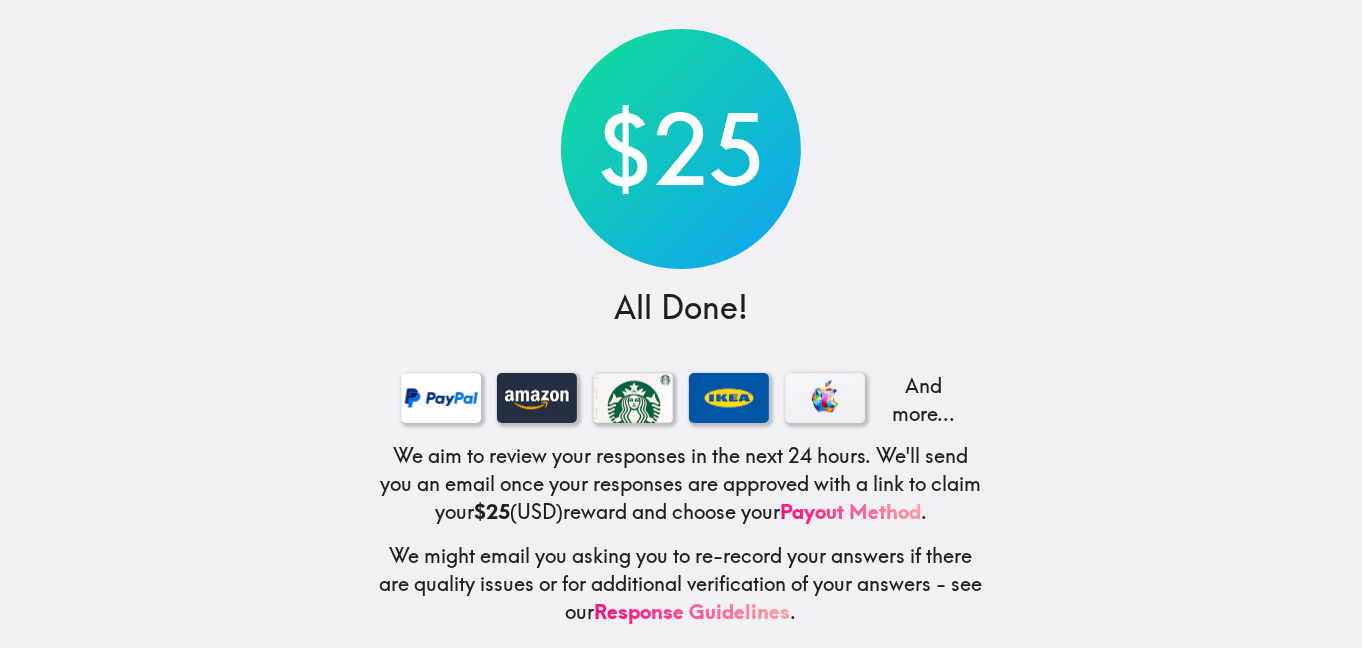 scroll, scrollTop: 123, scrollLeft: 0, axis: vertical 